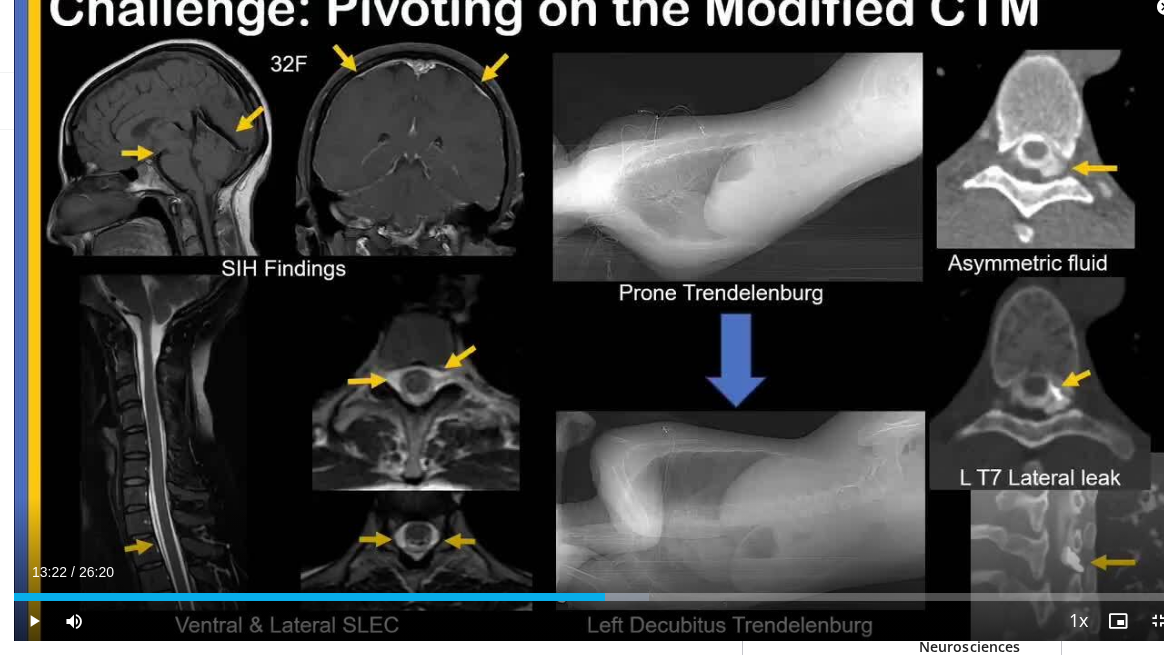 scroll, scrollTop: 500, scrollLeft: 0, axis: vertical 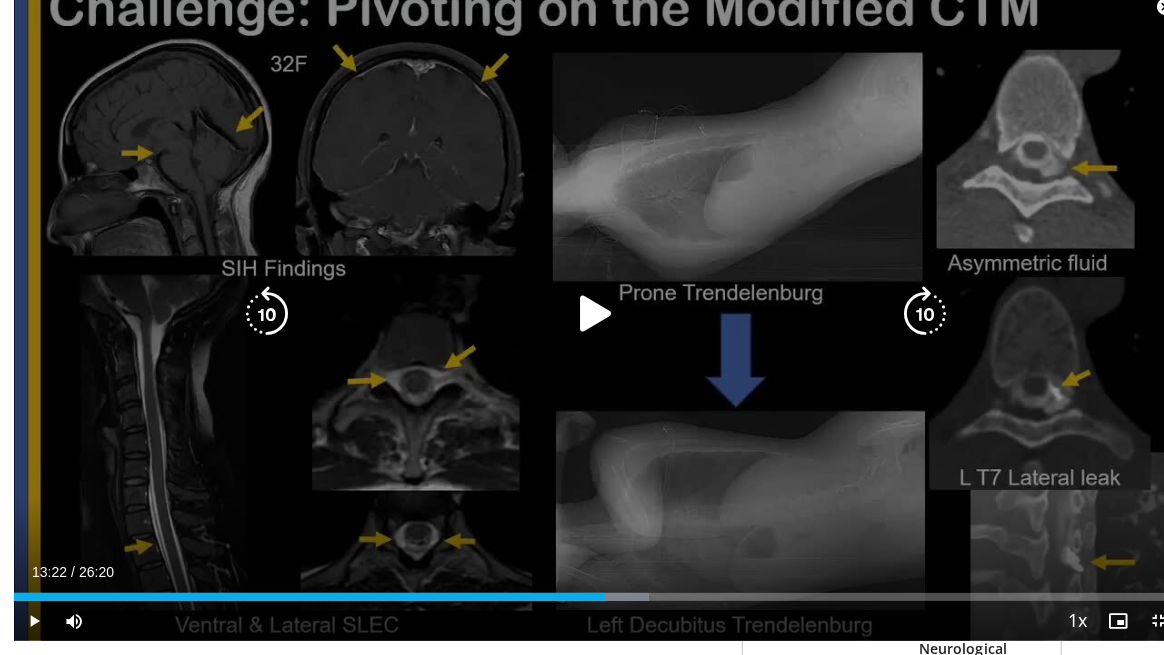 click at bounding box center (596, 314) 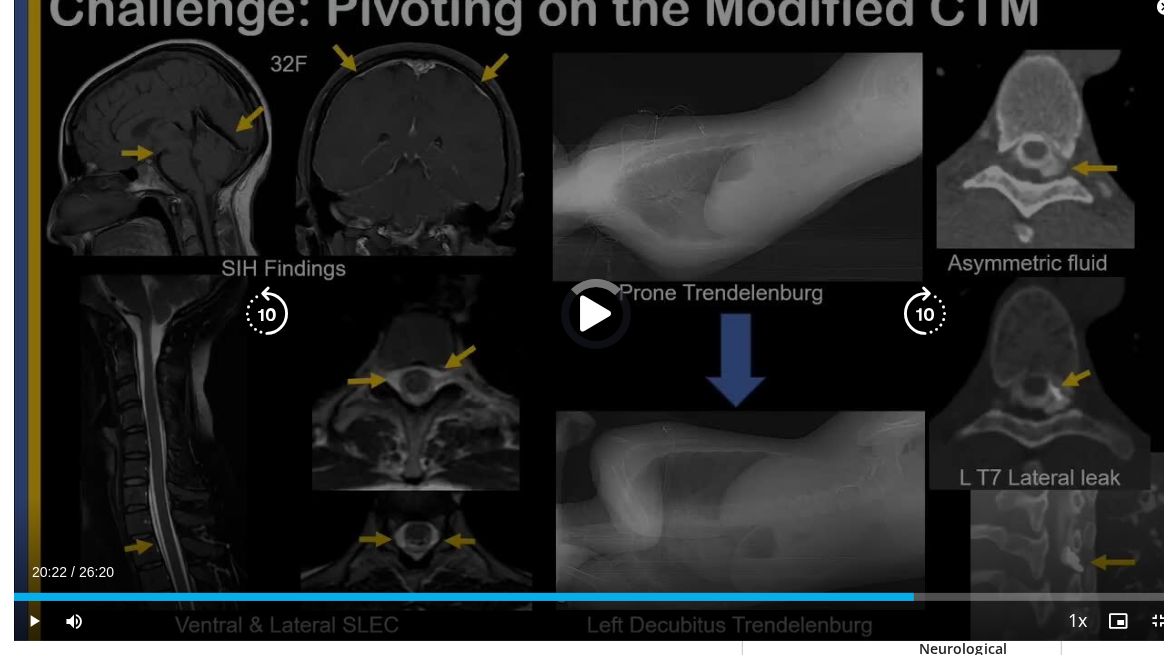 drag, startPoint x: 593, startPoint y: 612, endPoint x: 970, endPoint y: 481, distance: 399.1115 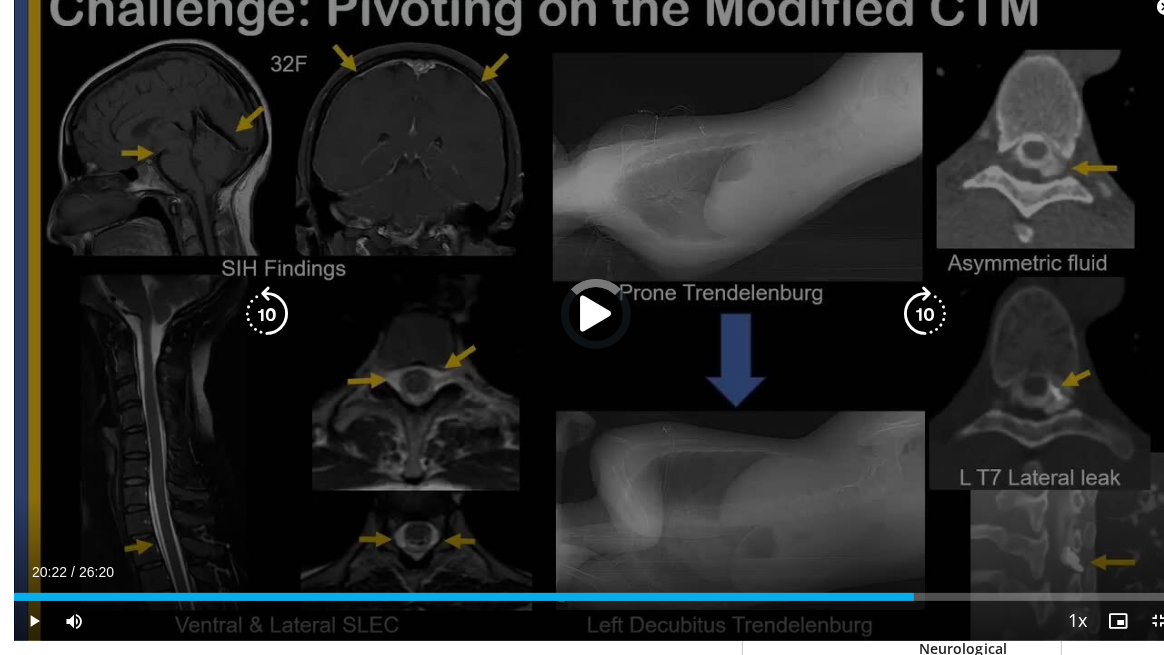 click on "**********" at bounding box center (596, 313) 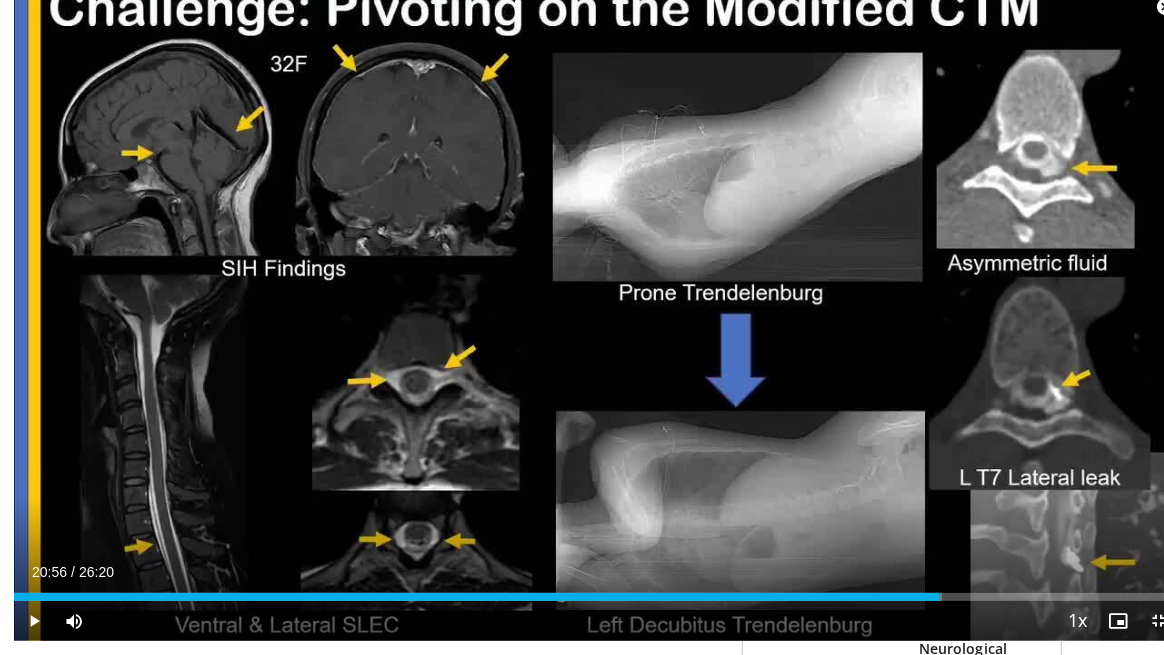 drag, startPoint x: 981, startPoint y: 613, endPoint x: 924, endPoint y: 615, distance: 57.035076 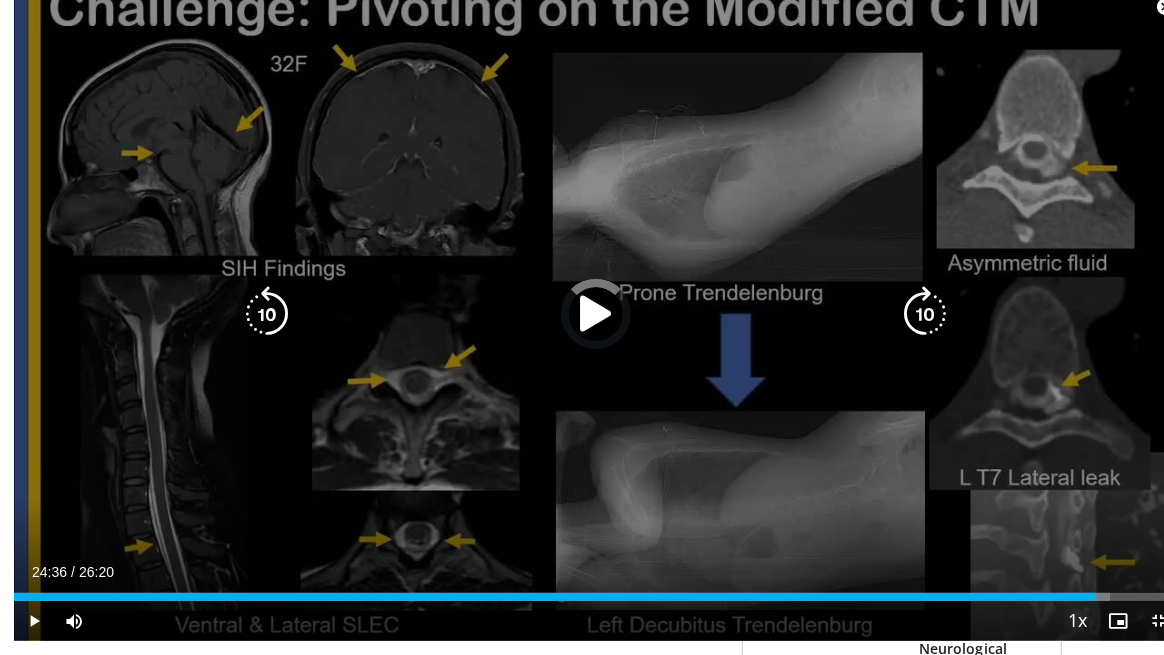 drag, startPoint x: 925, startPoint y: 613, endPoint x: 1104, endPoint y: 548, distance: 190.43634 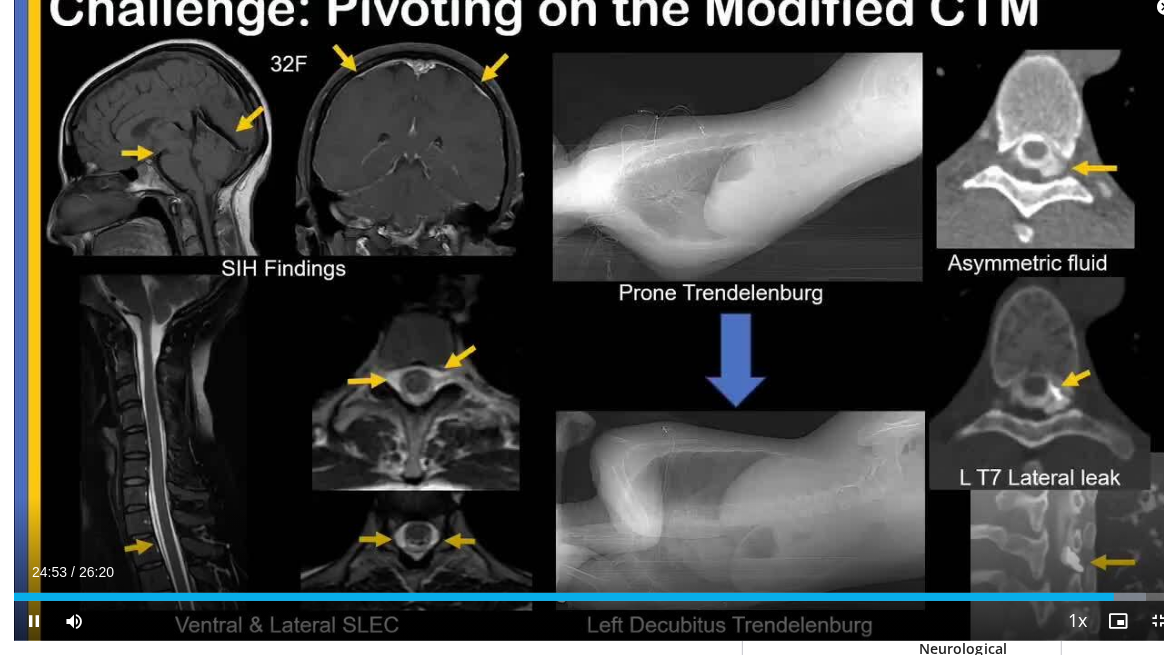 click at bounding box center [1165, 7] 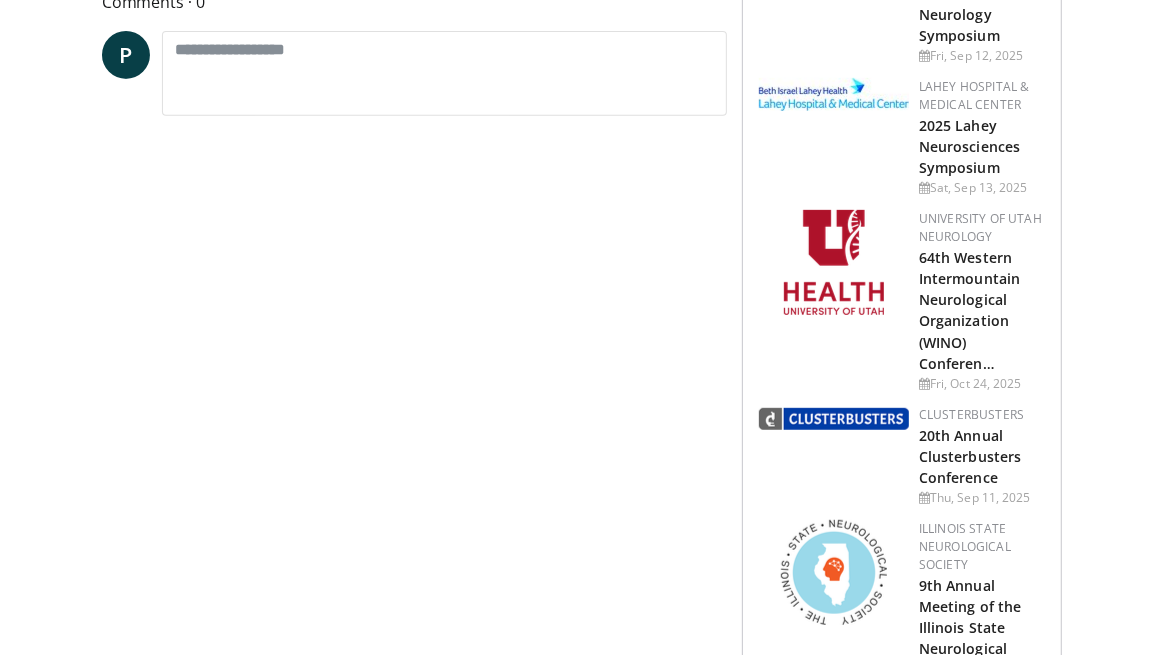 click at bounding box center (706, -299) 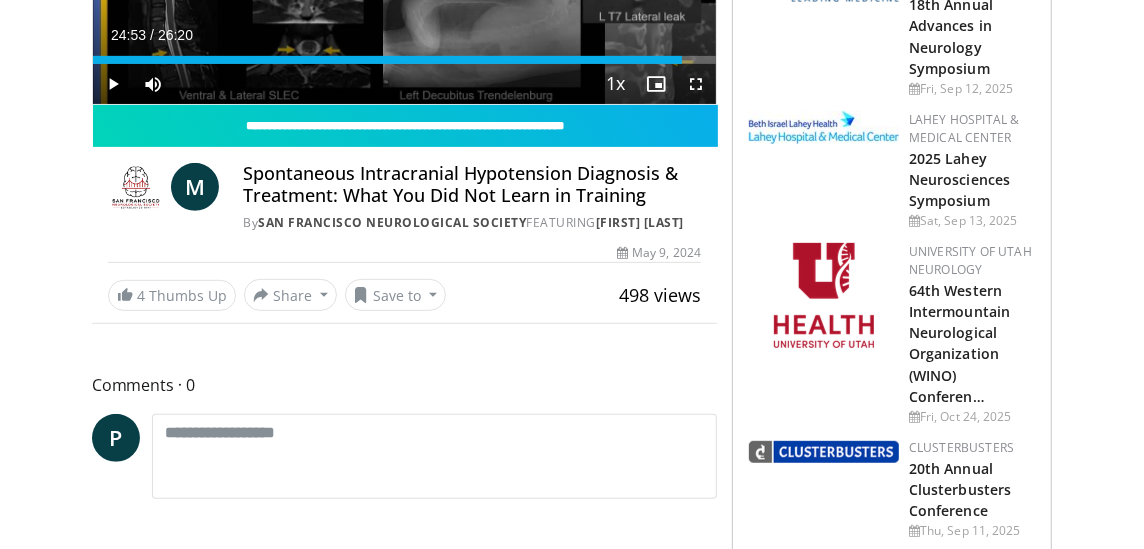 scroll, scrollTop: 150, scrollLeft: 0, axis: vertical 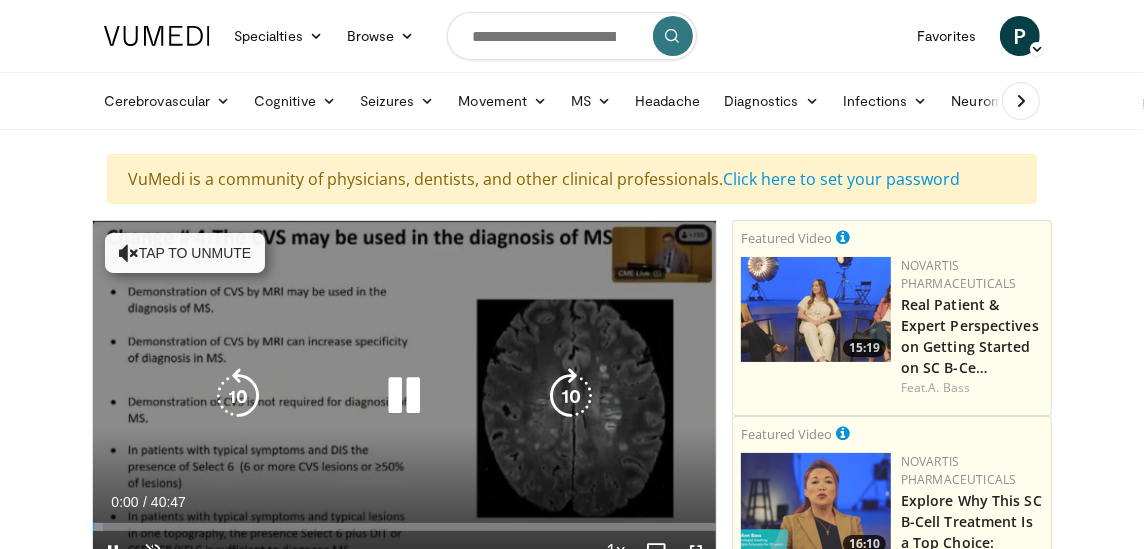 click on "10 seconds
Tap to unmute" at bounding box center [404, 396] 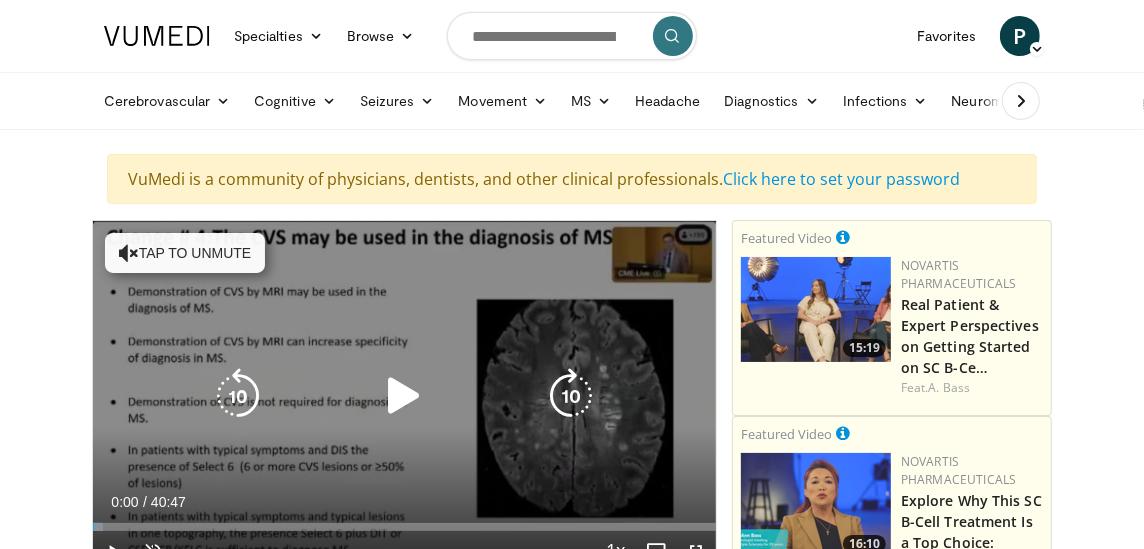 drag, startPoint x: 162, startPoint y: 207, endPoint x: 151, endPoint y: 222, distance: 18.601076 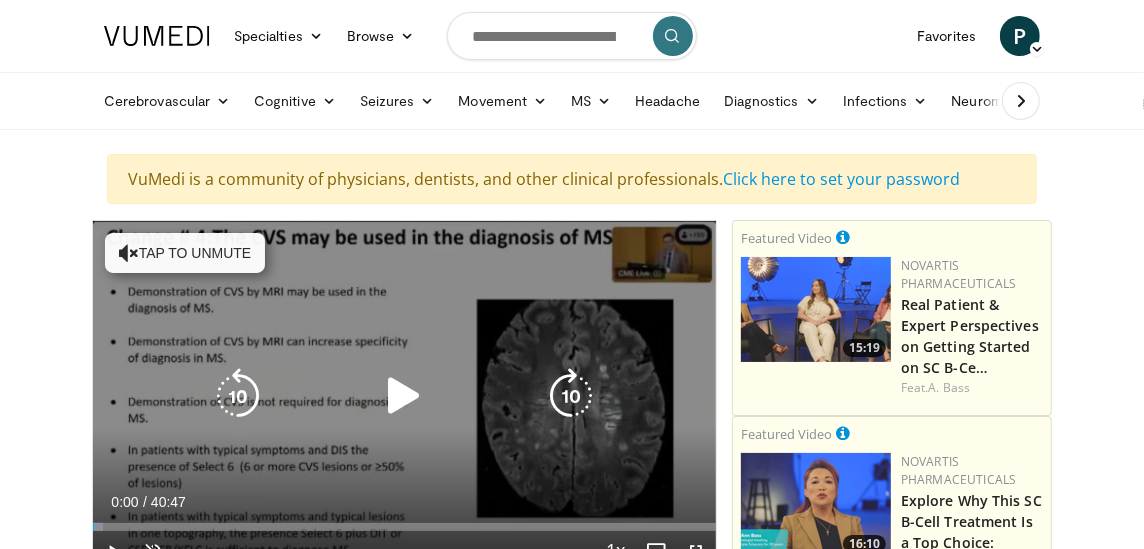 click on "Tap to unmute" at bounding box center [185, 253] 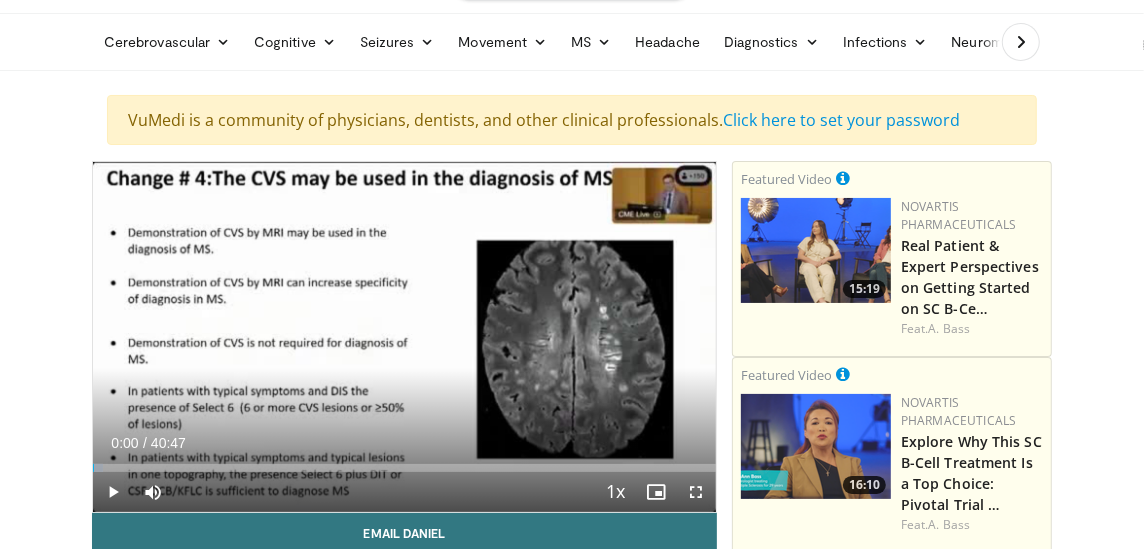 scroll, scrollTop: 99, scrollLeft: 0, axis: vertical 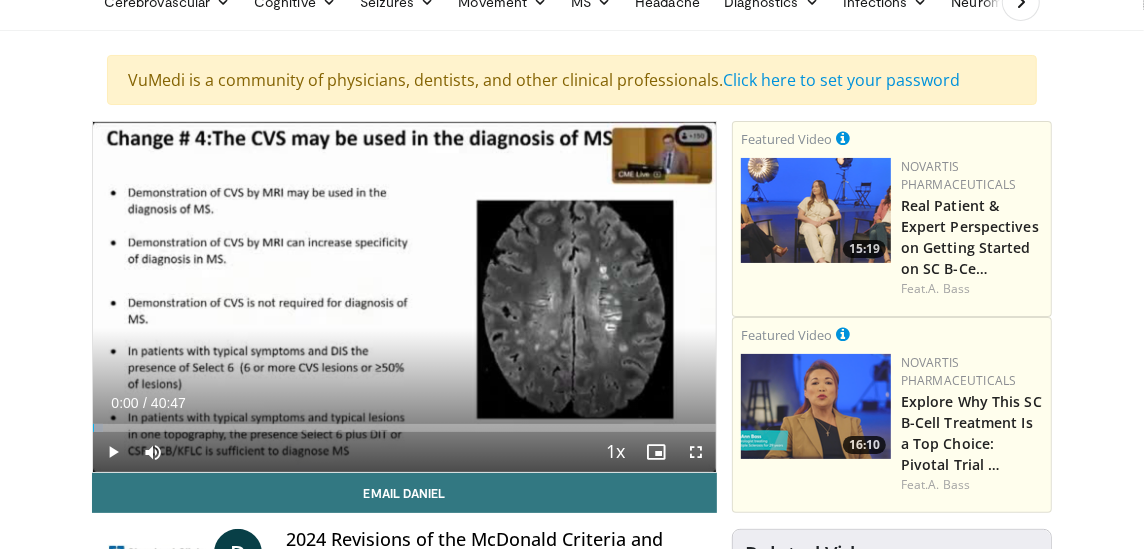 click on "Current Time  0:00 / Duration  40:47 Play Skip Backward Skip Forward Mute Loaded :  1.63% 00:00 Stream Type  LIVE Seek to live, currently behind live LIVE   1x Playback Rate 0.5x 0.75x 1x , selected 1.25x 1.5x 1.75x 2x Chapters Chapters Descriptions descriptions off , selected Captions captions settings , opens captions settings dialog captions off , selected Audio Track en (Main) , selected Fullscreen Enable picture-in-picture mode" at bounding box center [404, 452] 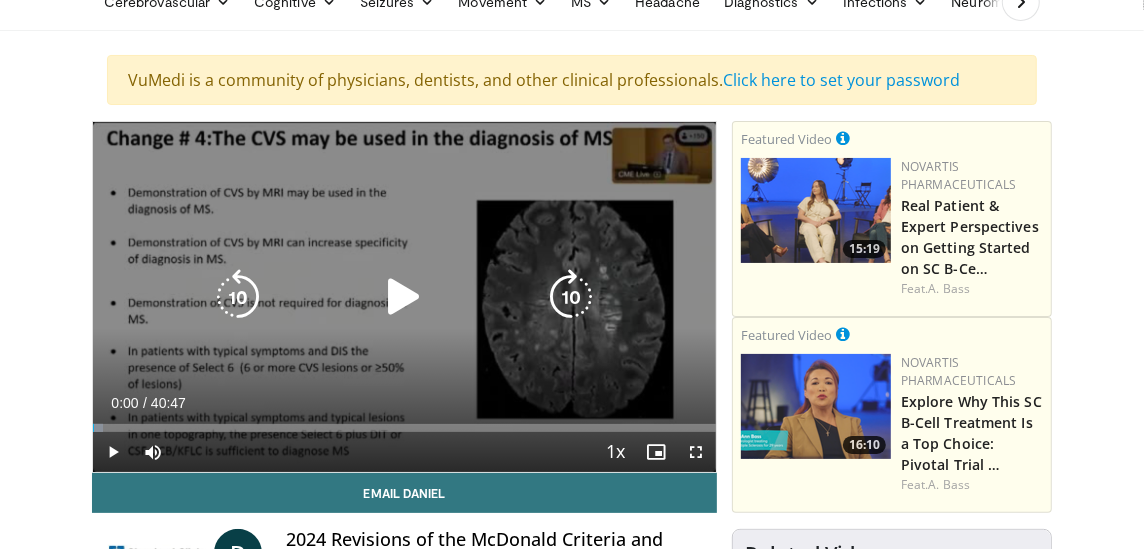 click at bounding box center [404, 297] 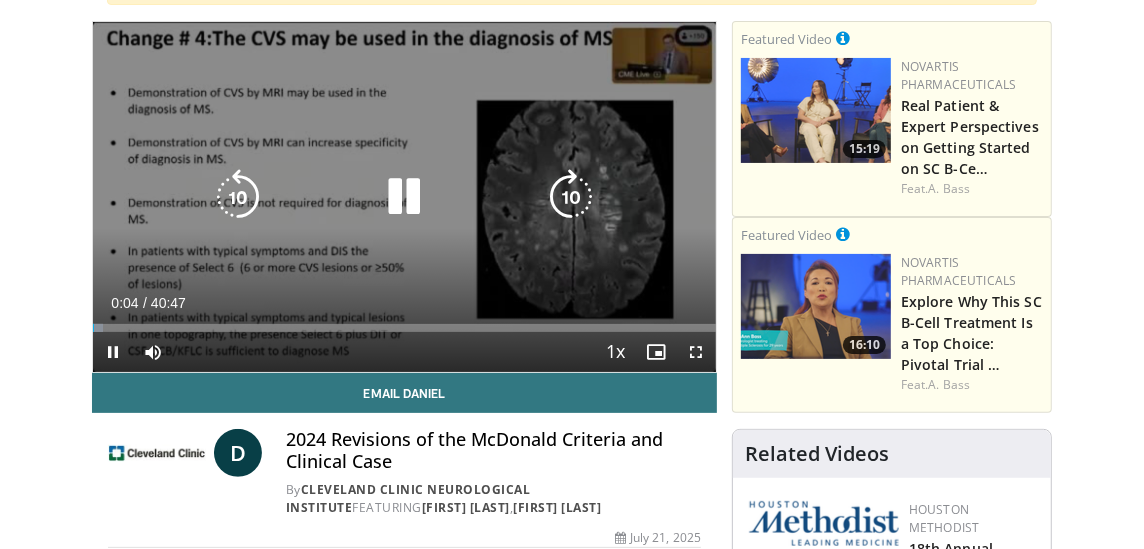 scroll, scrollTop: 99, scrollLeft: 0, axis: vertical 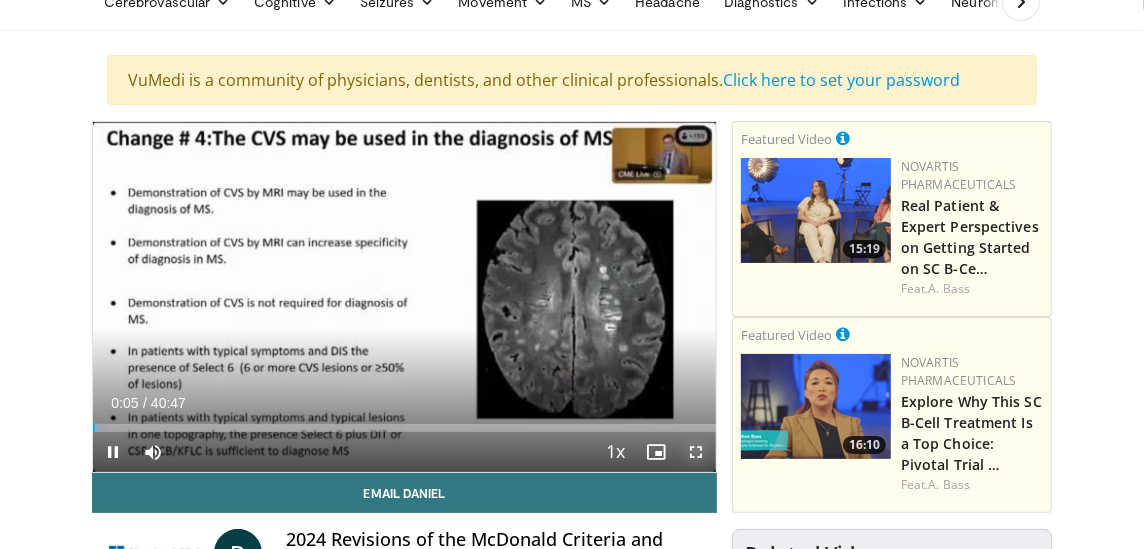 click at bounding box center [696, 452] 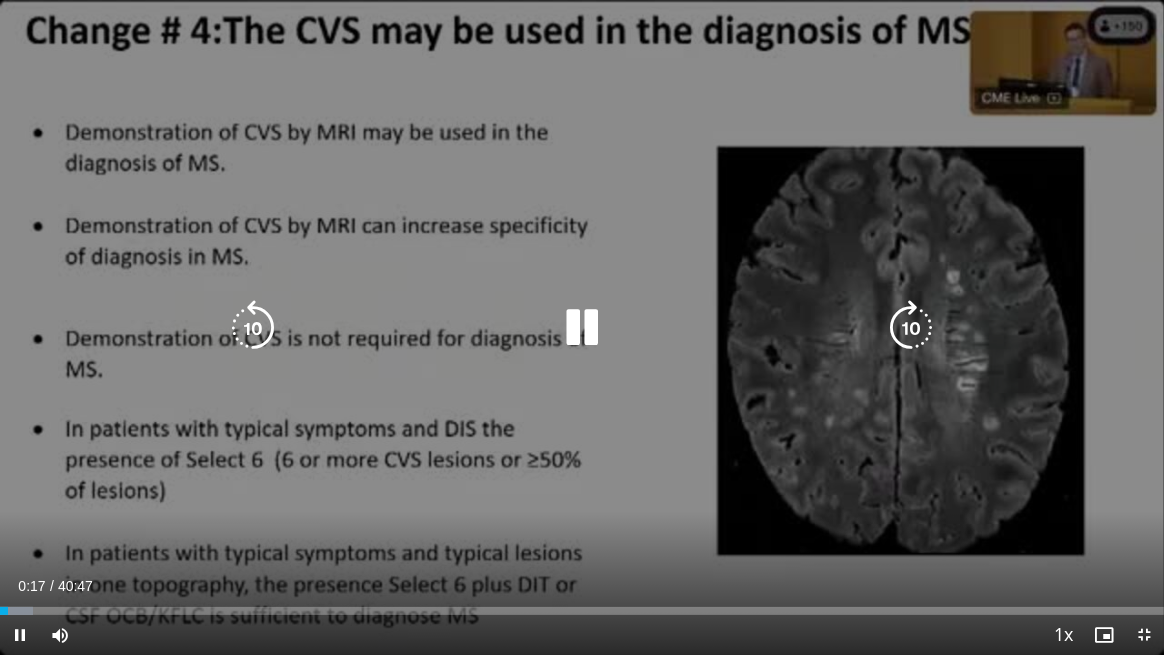 click on "10 seconds
Tap to unmute" at bounding box center (582, 327) 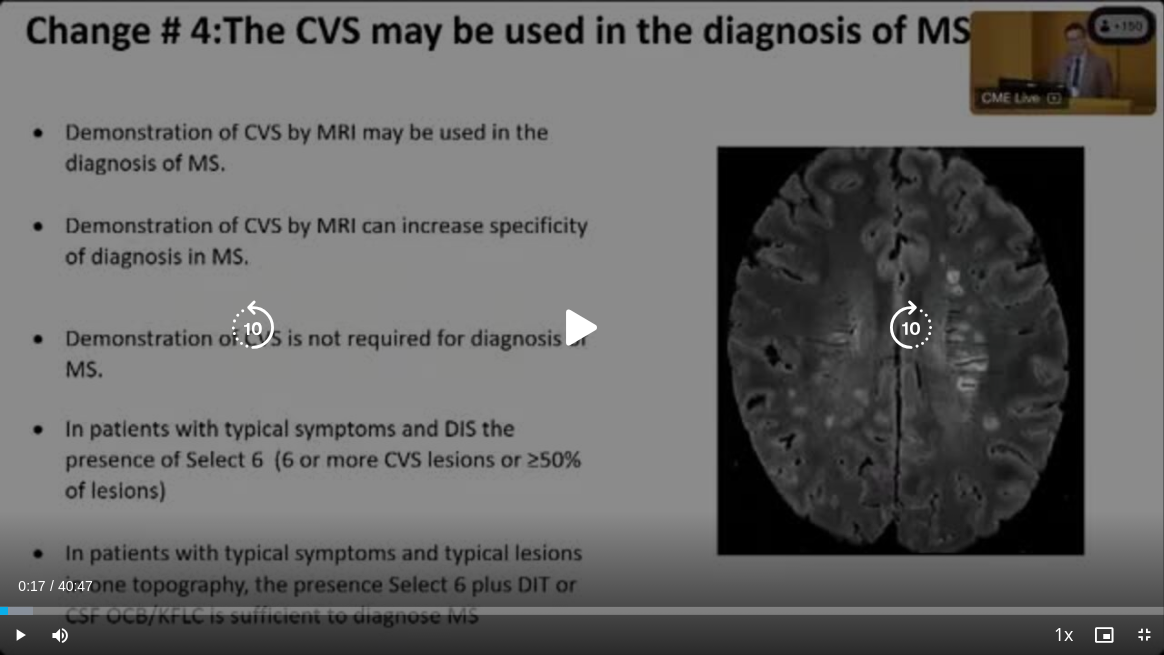 click on "10 seconds
Tap to unmute" at bounding box center [582, 327] 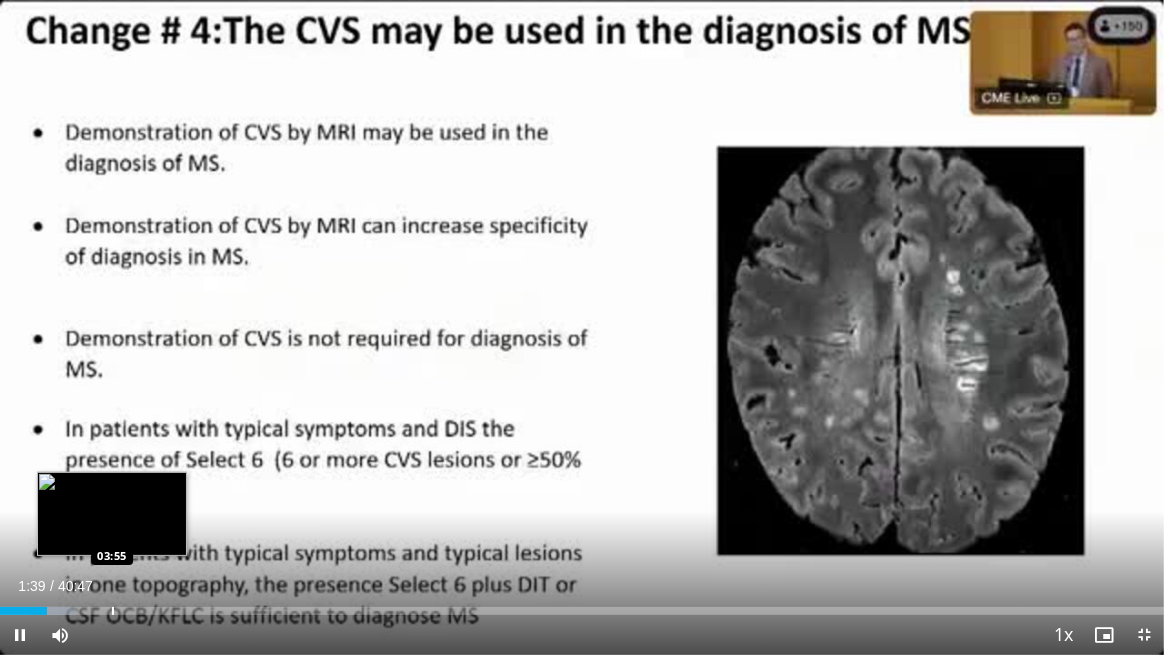 drag, startPoint x: 43, startPoint y: 612, endPoint x: 111, endPoint y: 611, distance: 68.007355 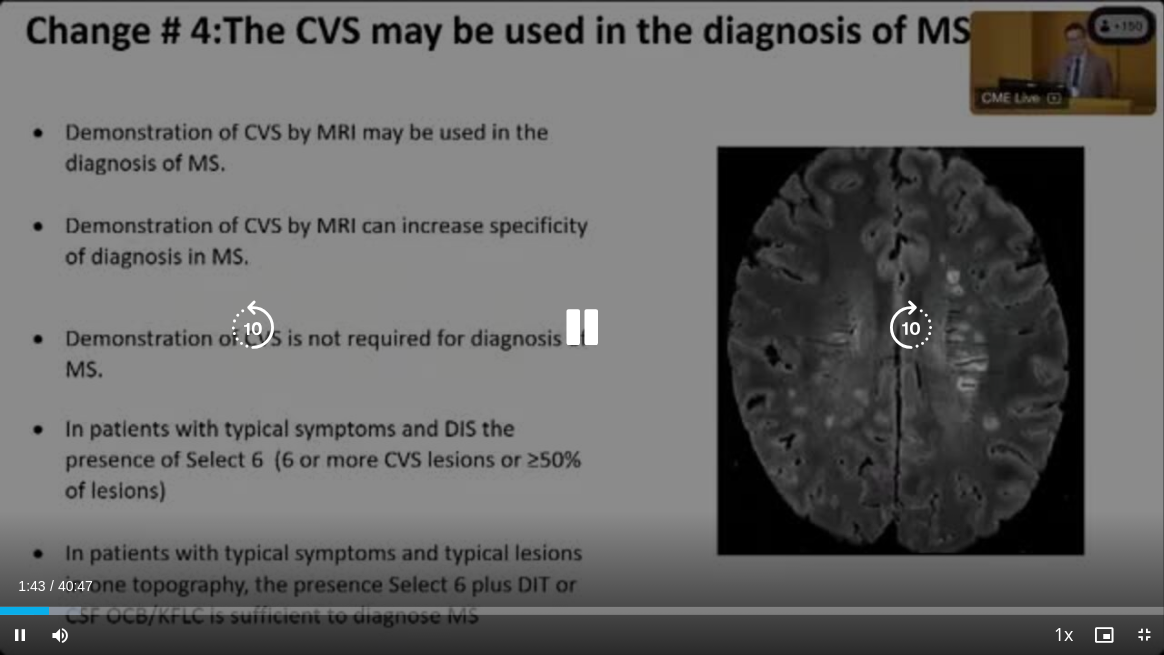 click on "10 seconds
Tap to unmute" at bounding box center (582, 327) 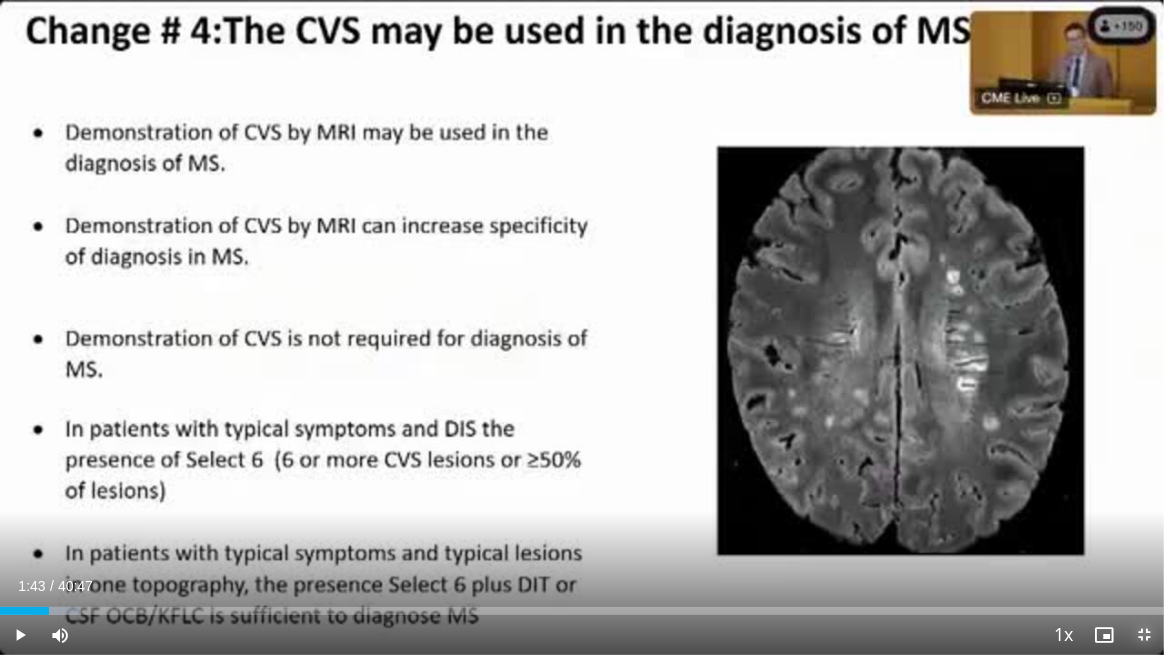click at bounding box center (1144, 635) 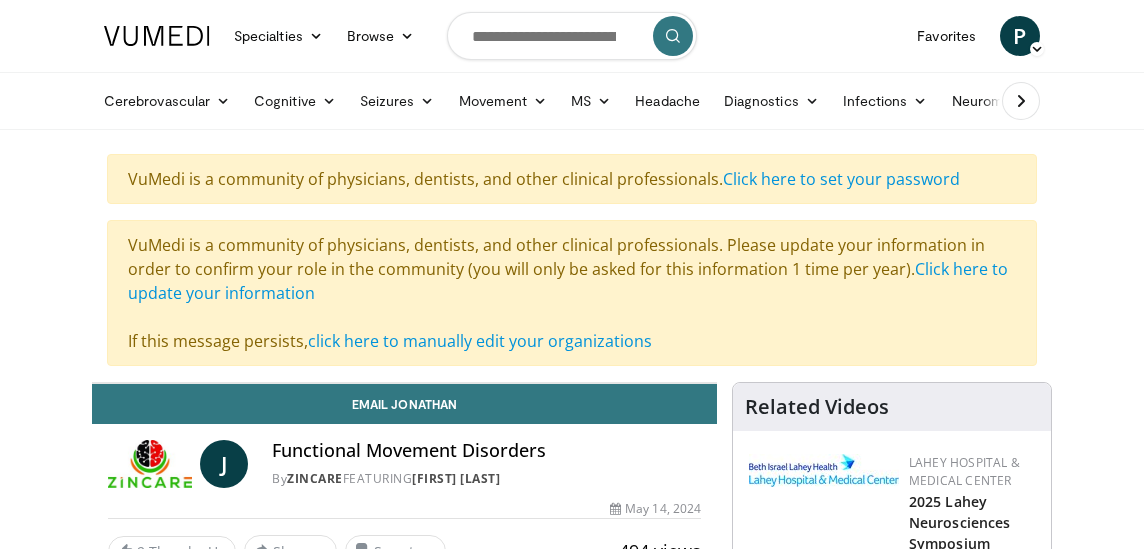 scroll, scrollTop: 0, scrollLeft: 0, axis: both 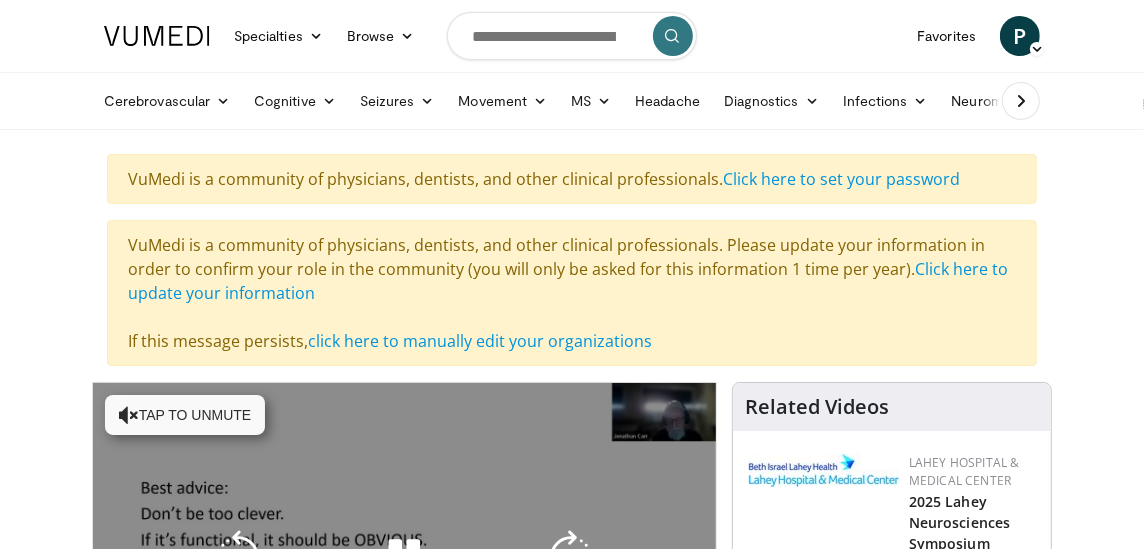 click on "Tap to unmute" at bounding box center [185, 415] 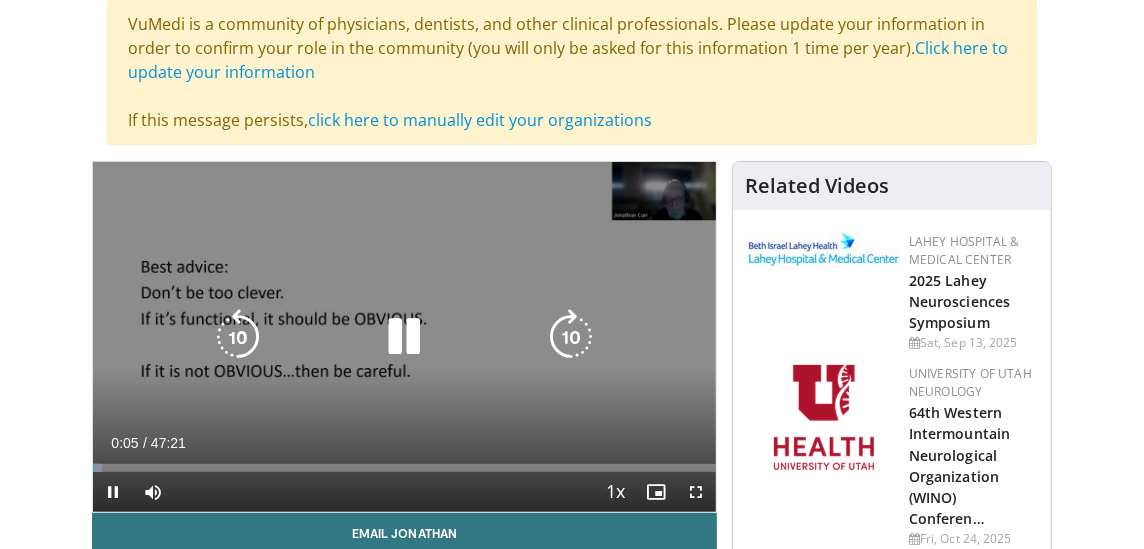 scroll, scrollTop: 299, scrollLeft: 0, axis: vertical 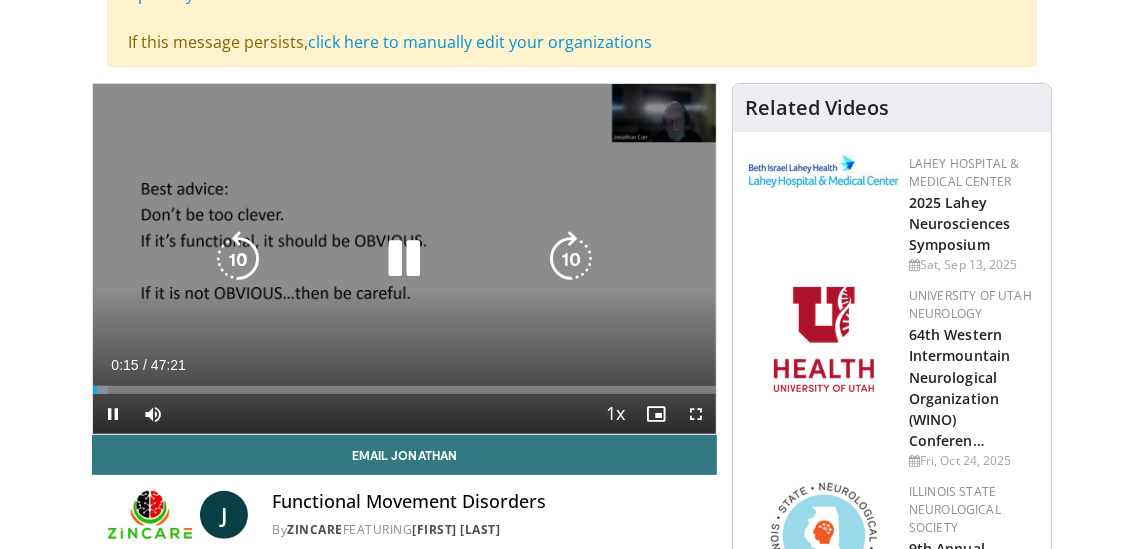 click on "10 seconds
Tap to unmute" at bounding box center (404, 259) 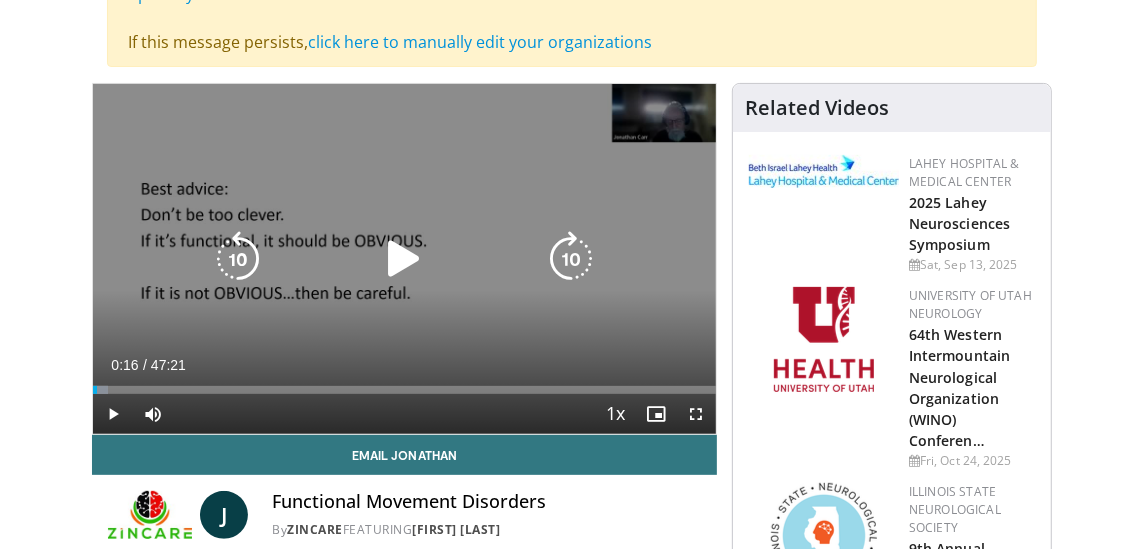 click on "10 seconds
Tap to unmute" at bounding box center (404, 259) 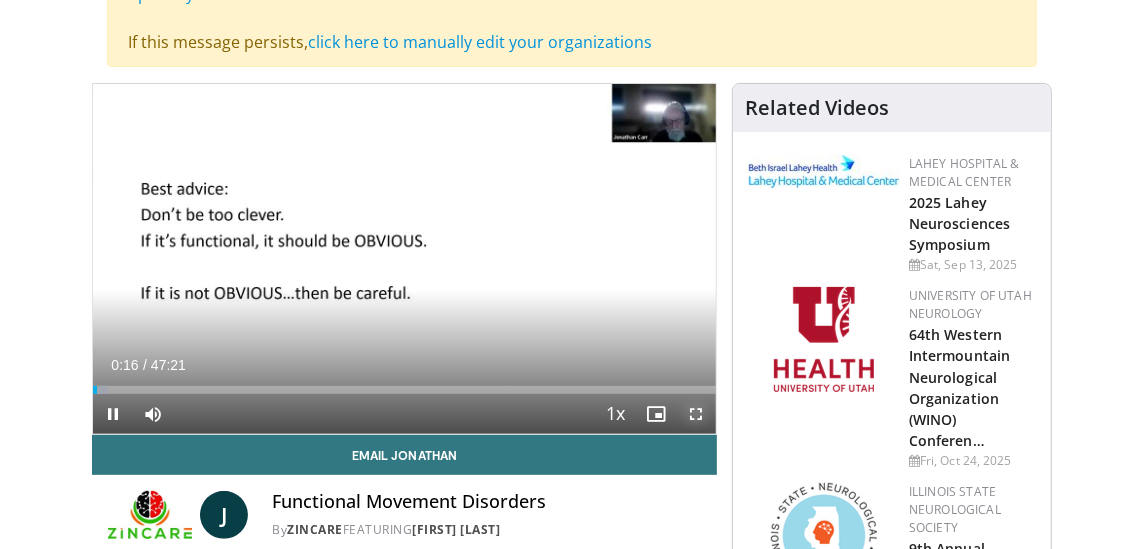 drag, startPoint x: 504, startPoint y: 338, endPoint x: 697, endPoint y: 406, distance: 204.62894 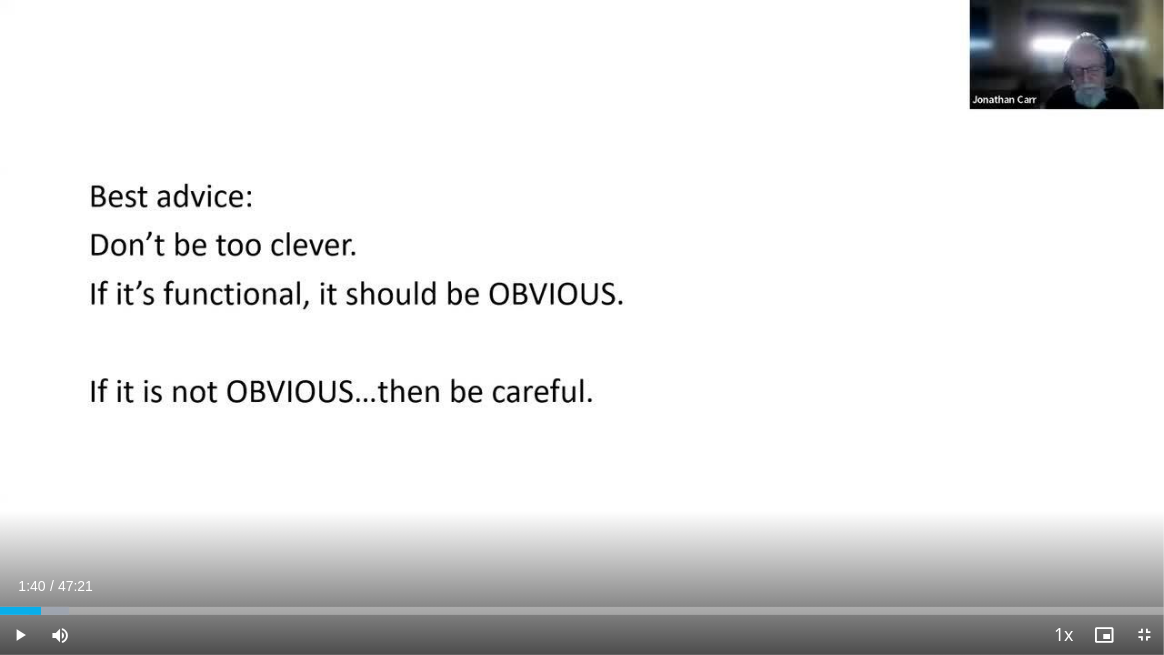 drag, startPoint x: 27, startPoint y: 611, endPoint x: 41, endPoint y: 611, distance: 14 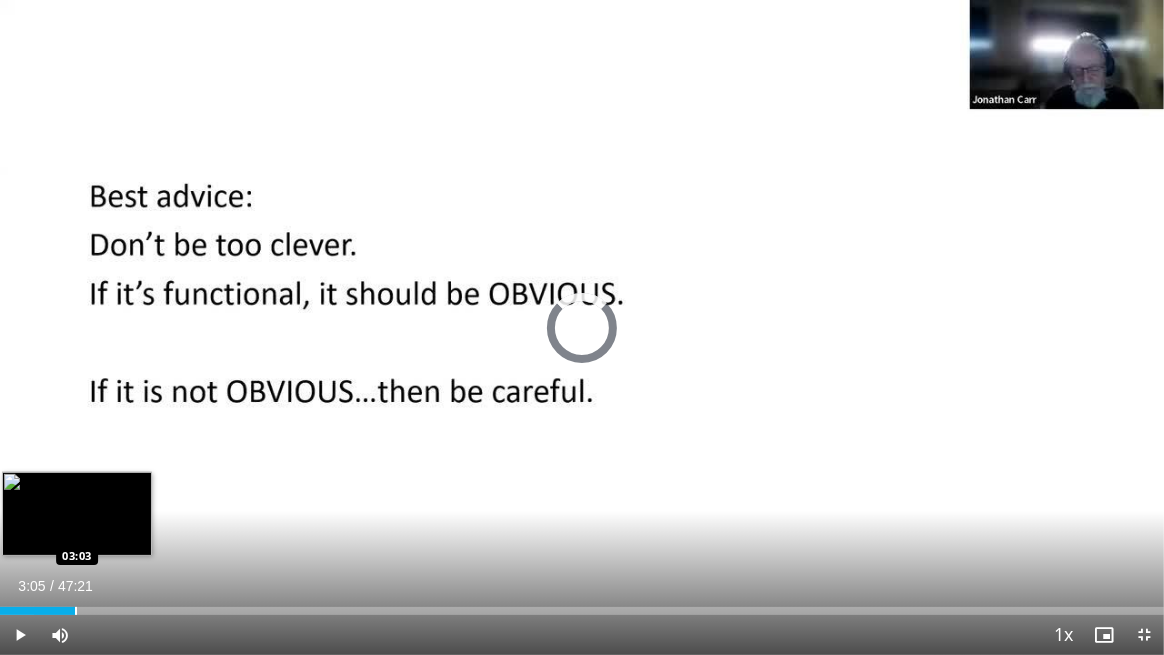 click at bounding box center (76, 611) 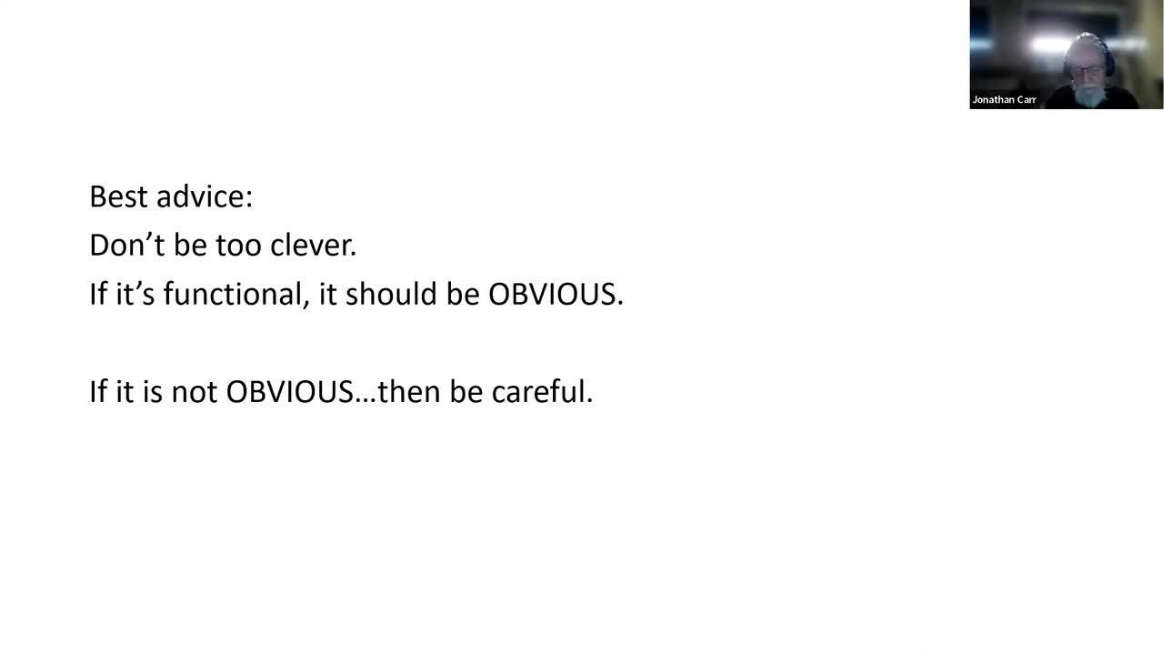 click on "10 seconds
Tap to unmute" at bounding box center [582, 327] 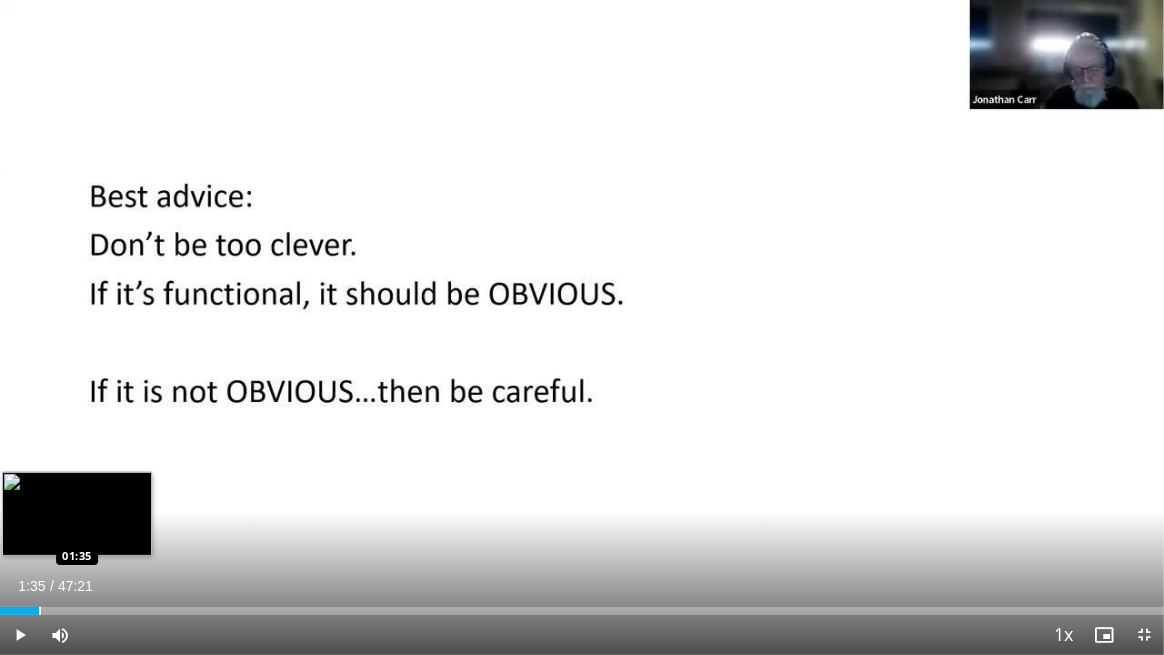 drag, startPoint x: 74, startPoint y: 611, endPoint x: 38, endPoint y: 612, distance: 36.013885 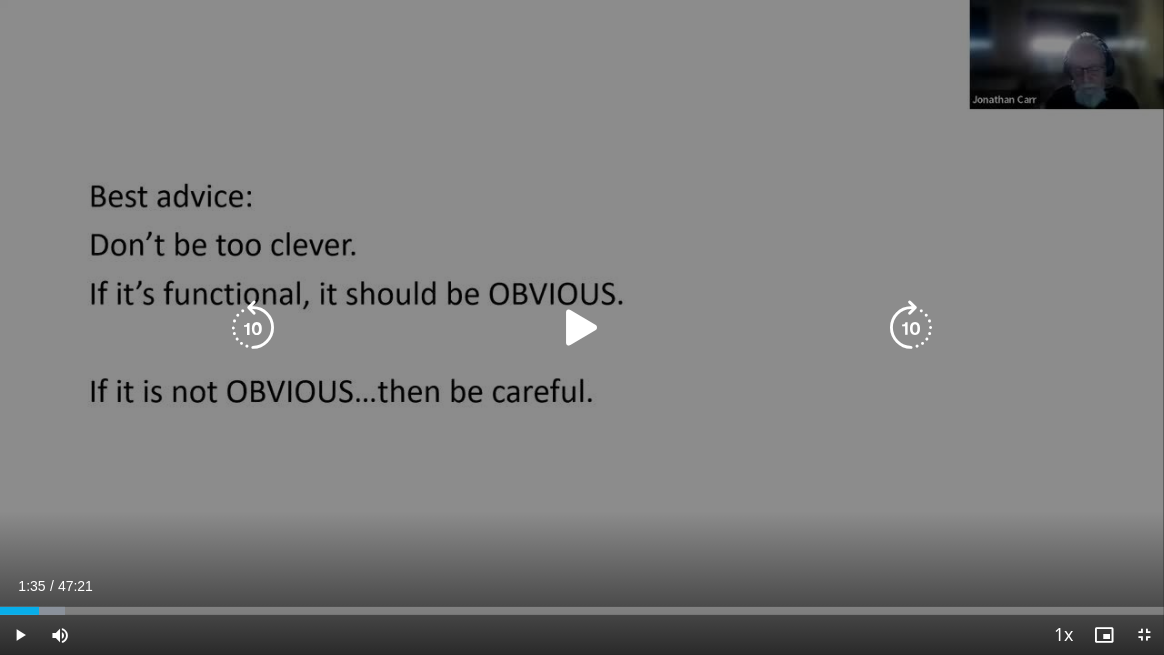 click on "10 seconds
Tap to unmute" at bounding box center (582, 327) 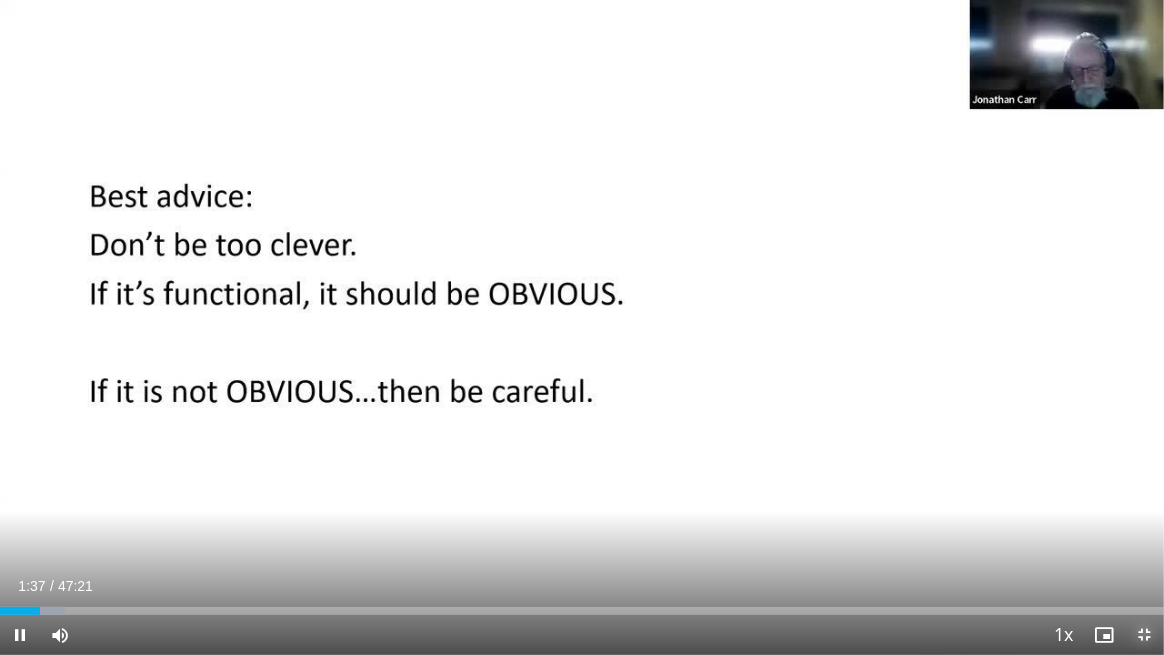 click at bounding box center (1144, 635) 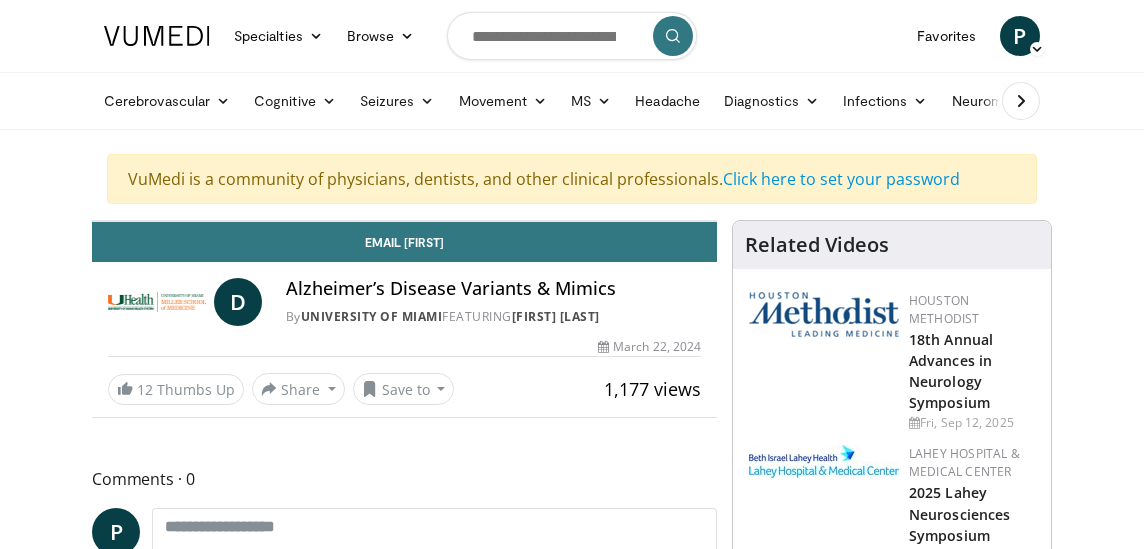scroll, scrollTop: 0, scrollLeft: 0, axis: both 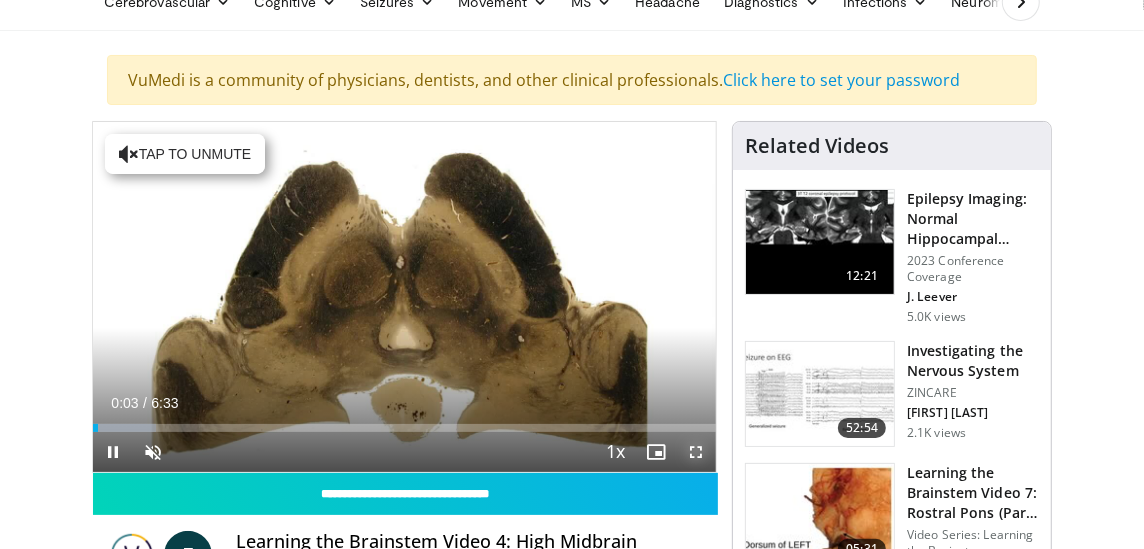 click at bounding box center [696, 452] 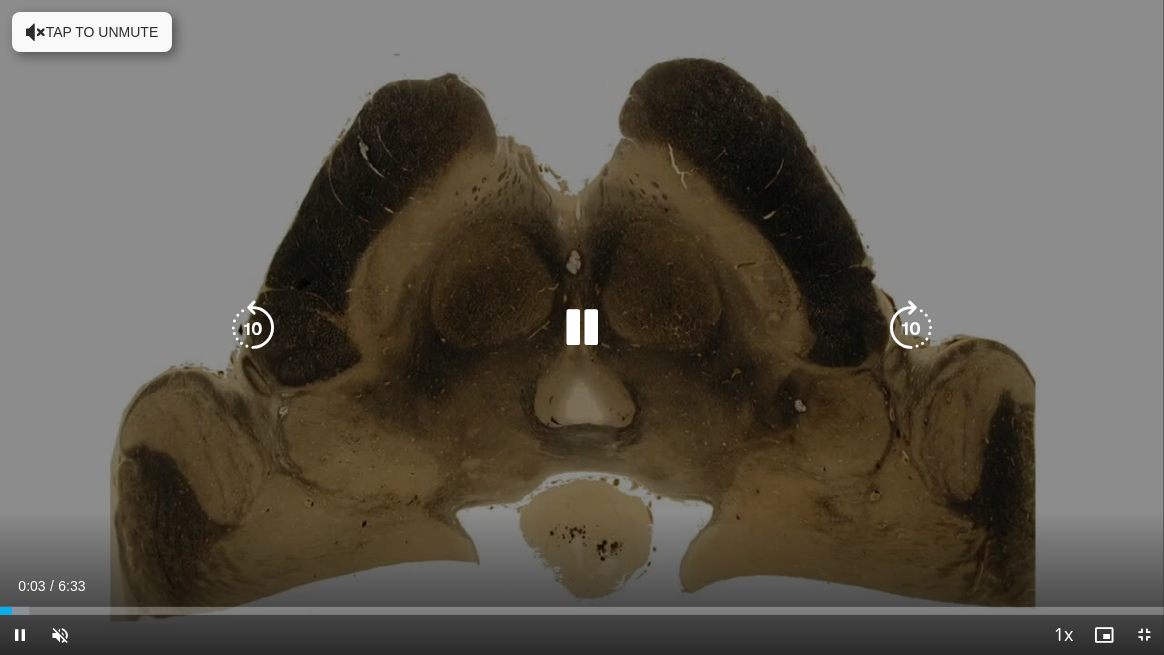 click on "Tap to unmute" at bounding box center (92, 32) 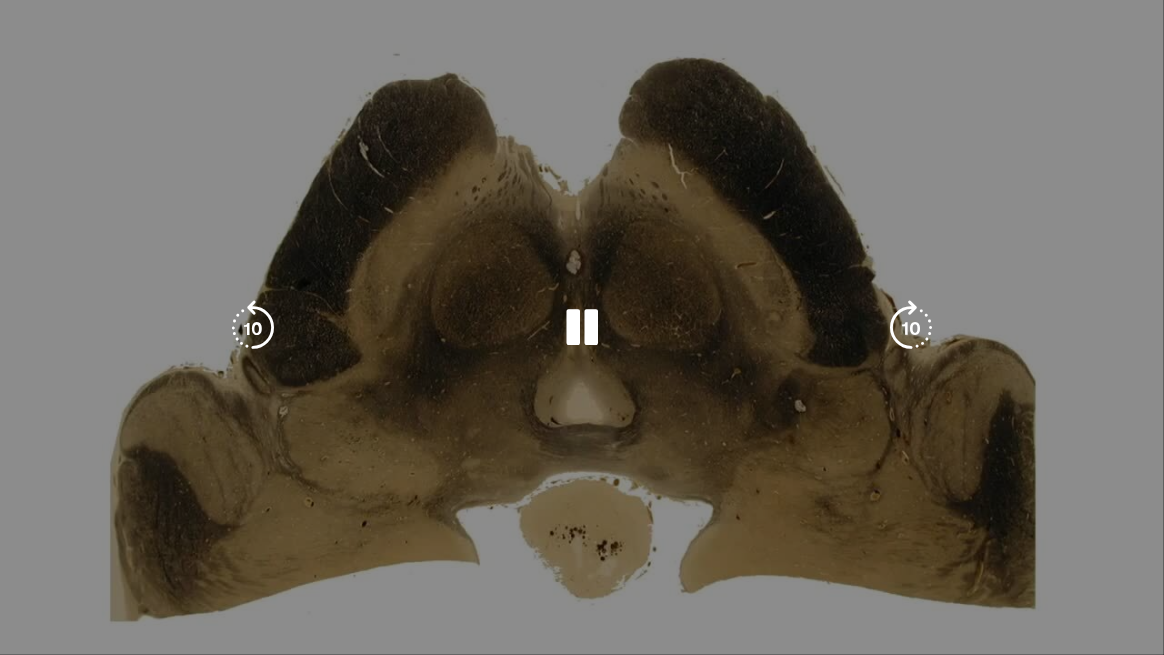 click on "10 seconds
Tap to unmute" at bounding box center [582, 327] 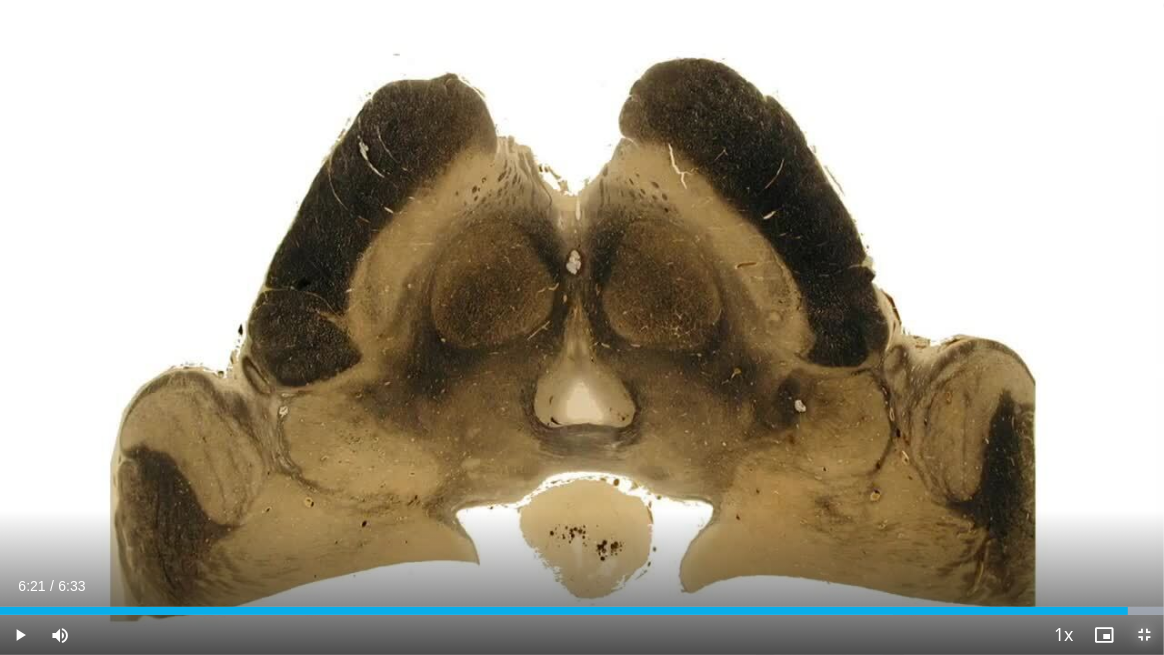 click at bounding box center (1144, 635) 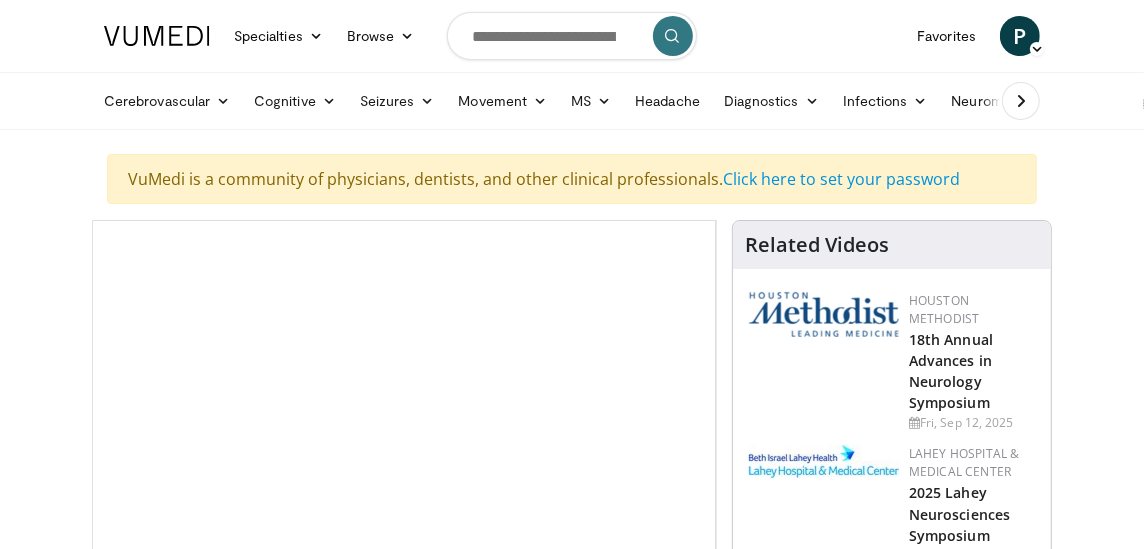 scroll, scrollTop: 0, scrollLeft: 0, axis: both 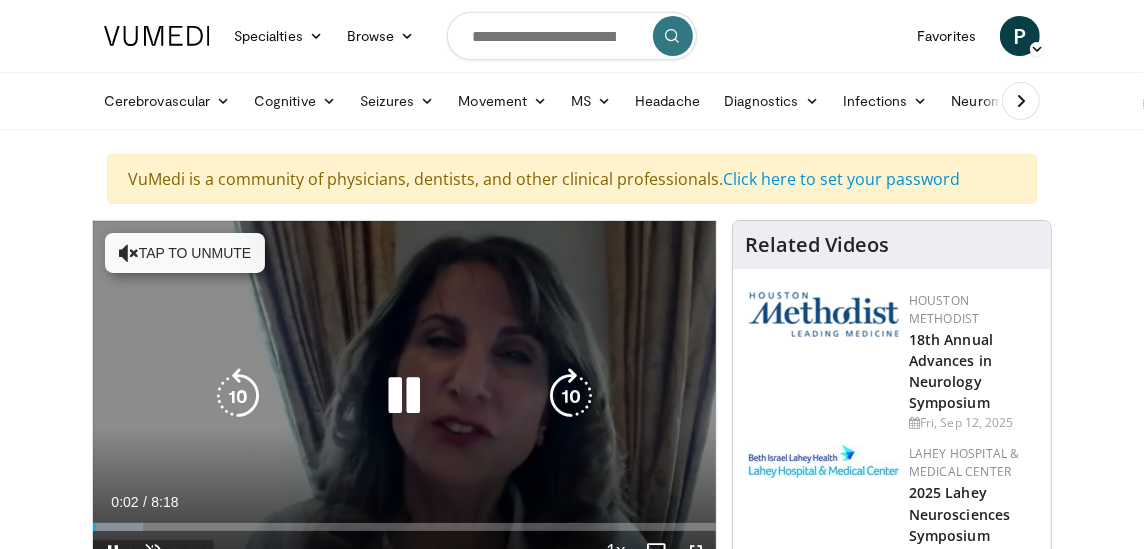 click on "Tap to unmute" at bounding box center (185, 253) 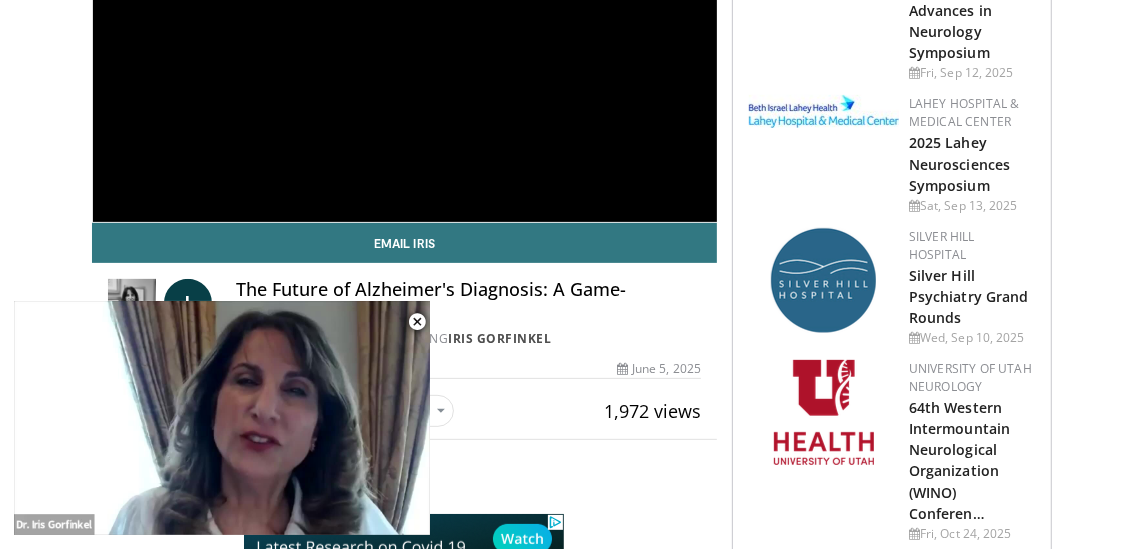 scroll, scrollTop: 299, scrollLeft: 0, axis: vertical 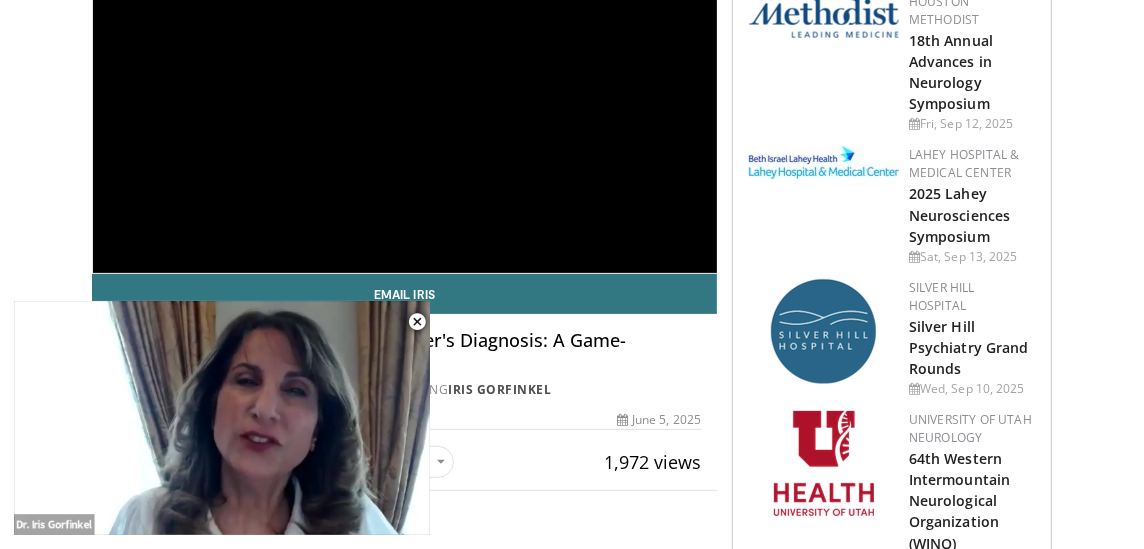 click on "**********" at bounding box center [405, 97] 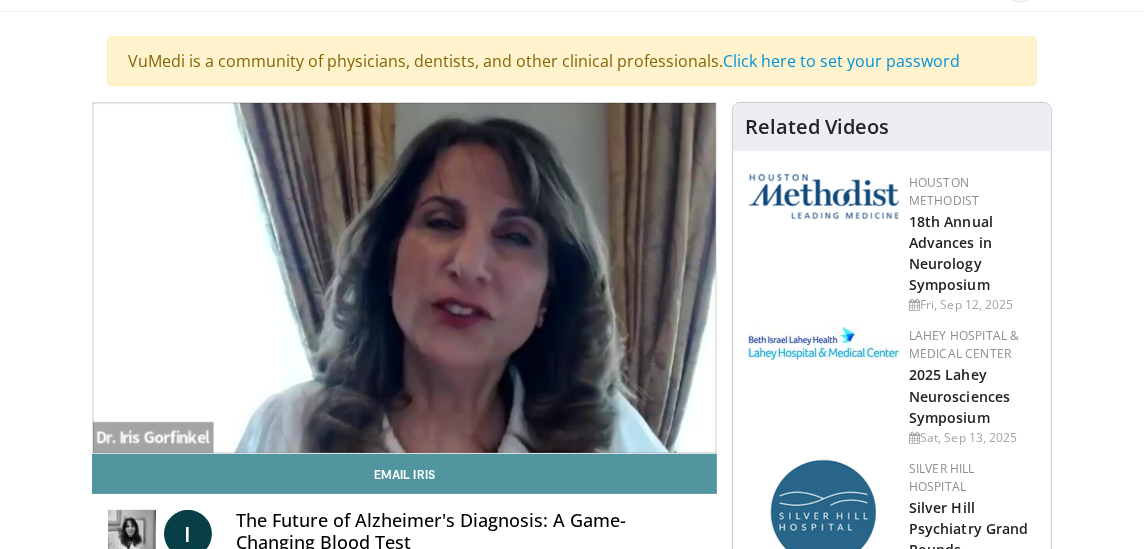 scroll, scrollTop: 99, scrollLeft: 0, axis: vertical 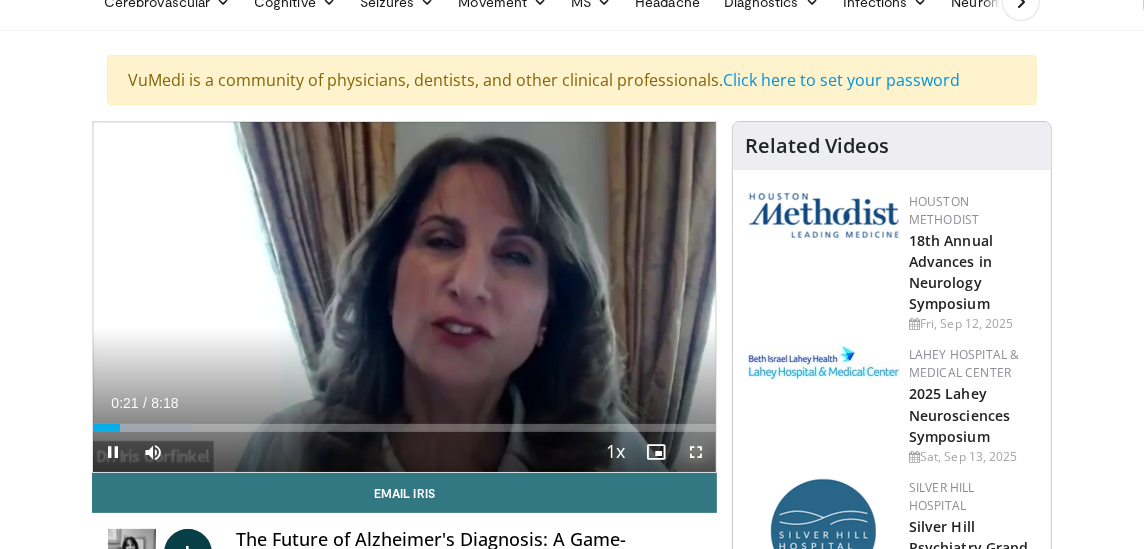 click at bounding box center (696, 452) 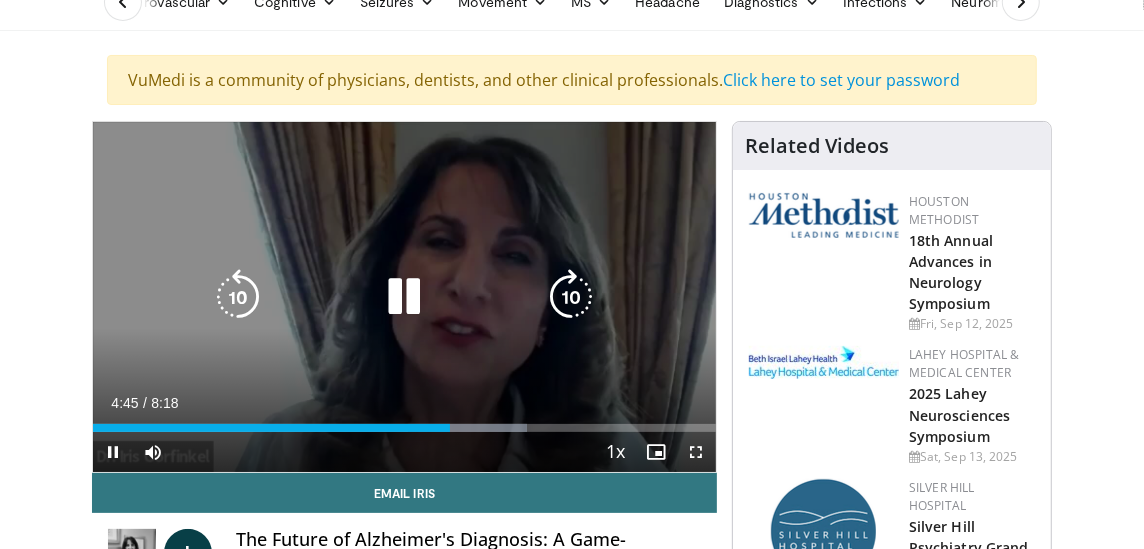 click on "10 seconds
Tap to unmute" at bounding box center (404, 297) 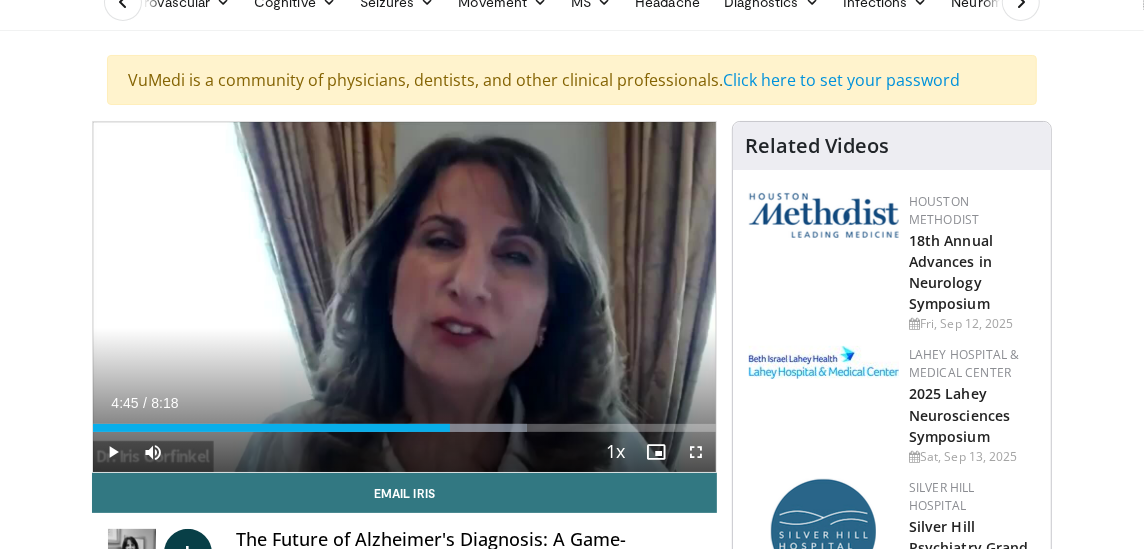 click on "Current Time  4:45 / Duration  8:18 Play Skip Backward Skip Forward Mute Loaded :  69.66% 4:45 6:23 Stream Type  LIVE Seek to live, currently behind live LIVE   1x Playback Rate 0.5x 0.75x 1x , selected 1.25x 1.5x 1.75x 2x Chapters Chapters Descriptions descriptions off , selected Captions captions settings , opens captions settings dialog captions off , selected Audio Track en (Main) , selected Fullscreen Enable picture-in-picture mode" at bounding box center [404, 452] 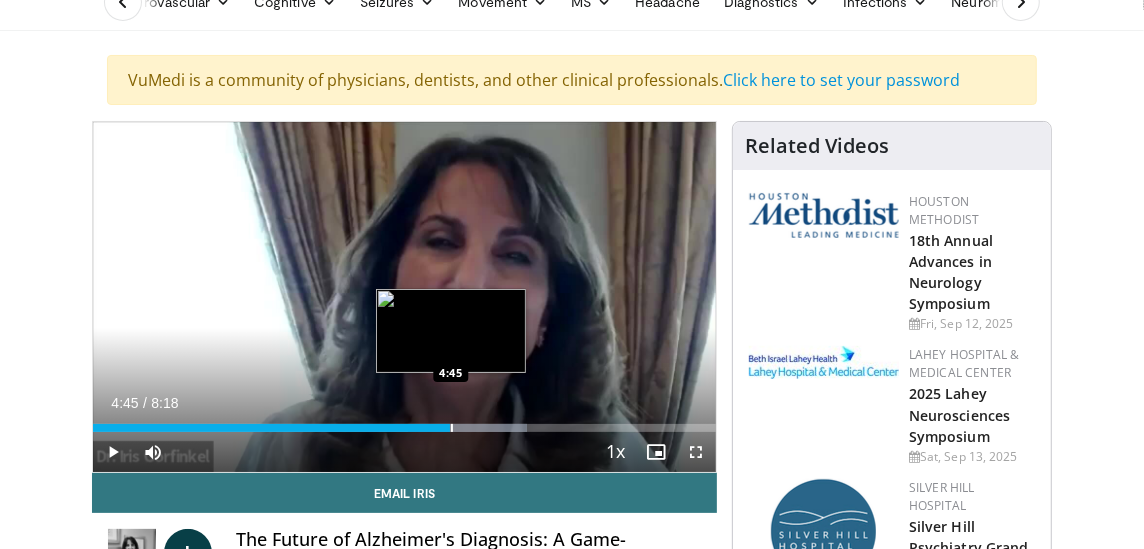 click on "Loaded :  69.66% 4:45 4:45" at bounding box center [404, 422] 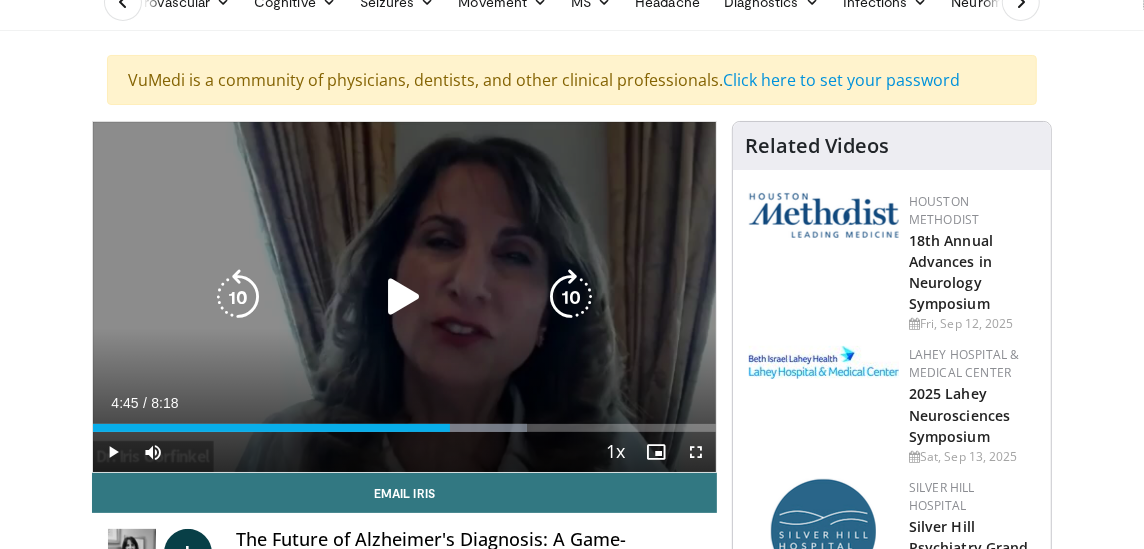 click at bounding box center (404, 297) 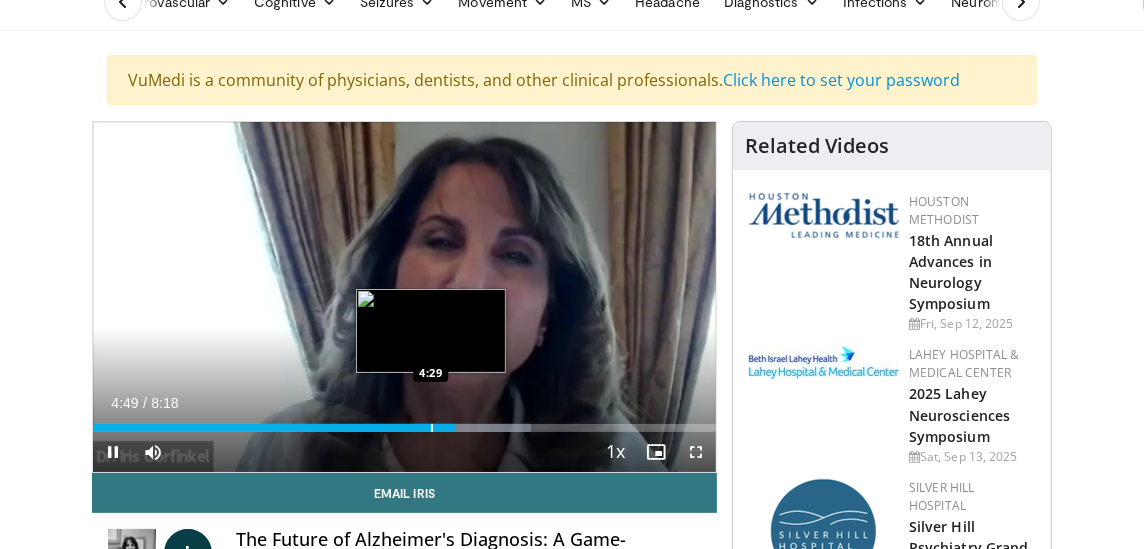 drag, startPoint x: 452, startPoint y: 432, endPoint x: 431, endPoint y: 426, distance: 21.84033 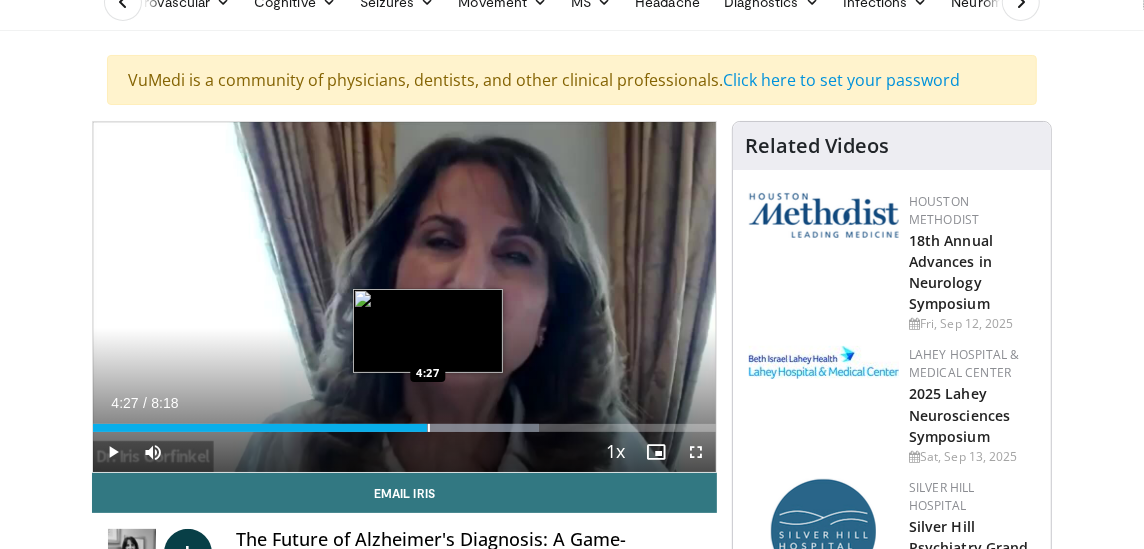 drag, startPoint x: 454, startPoint y: 420, endPoint x: 427, endPoint y: 423, distance: 27.166155 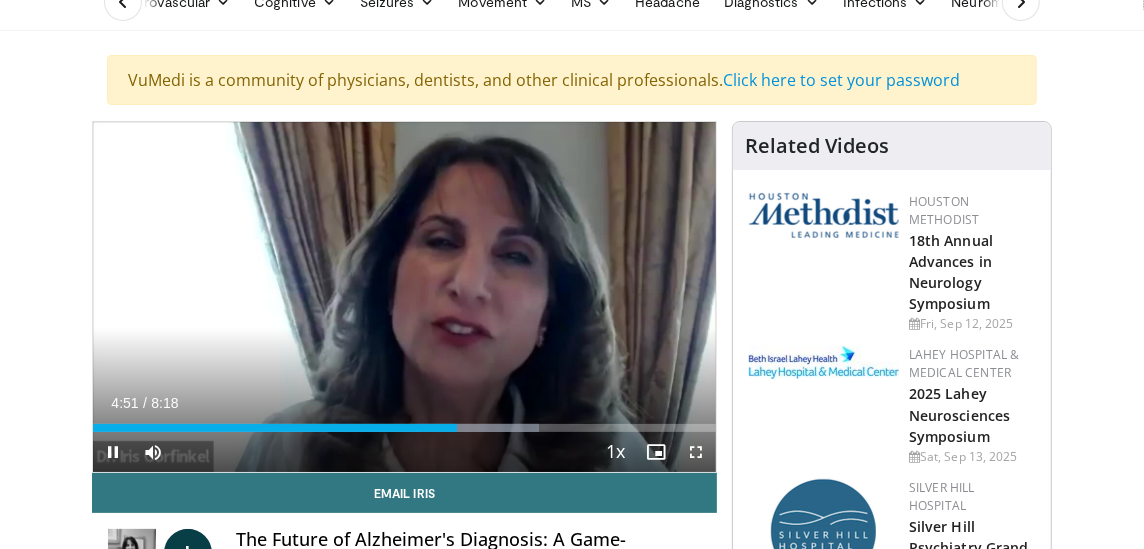 click on "Current Time  4:51 / Duration  8:18" at bounding box center [404, 403] 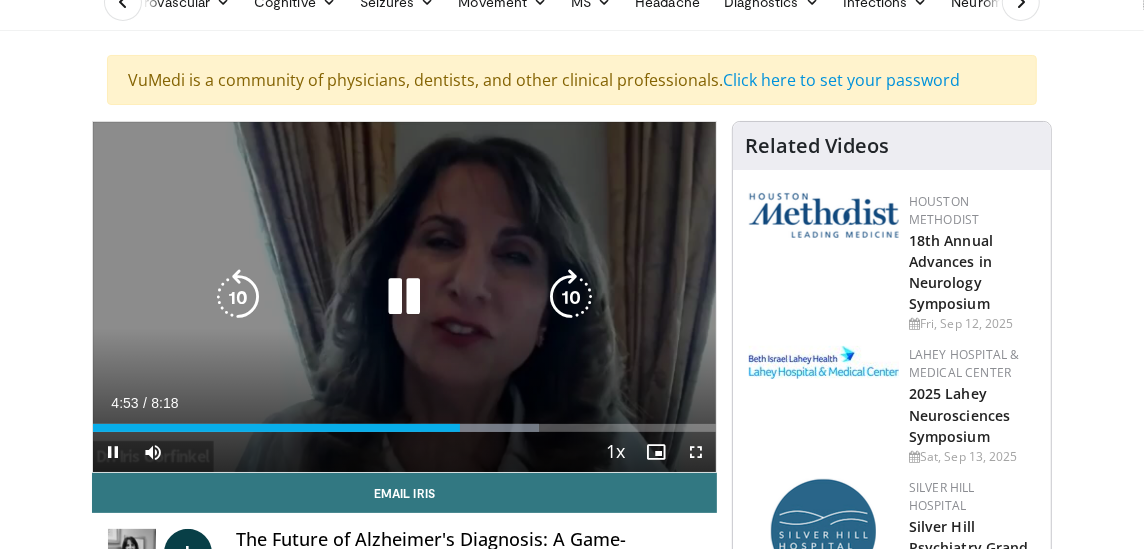 click on "10 seconds
Tap to unmute" at bounding box center [404, 297] 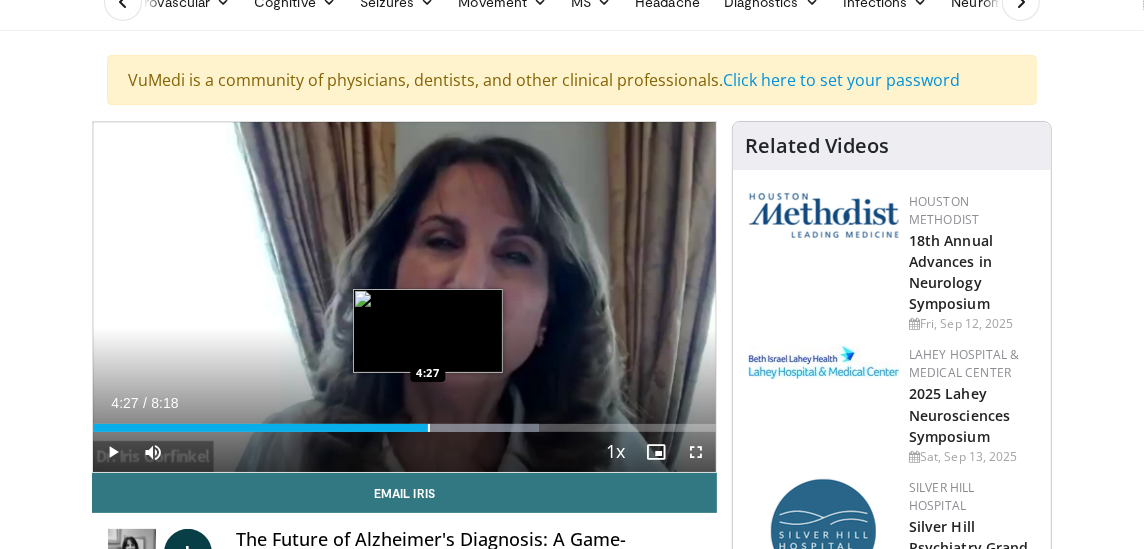 drag, startPoint x: 463, startPoint y: 425, endPoint x: 428, endPoint y: 423, distance: 35.057095 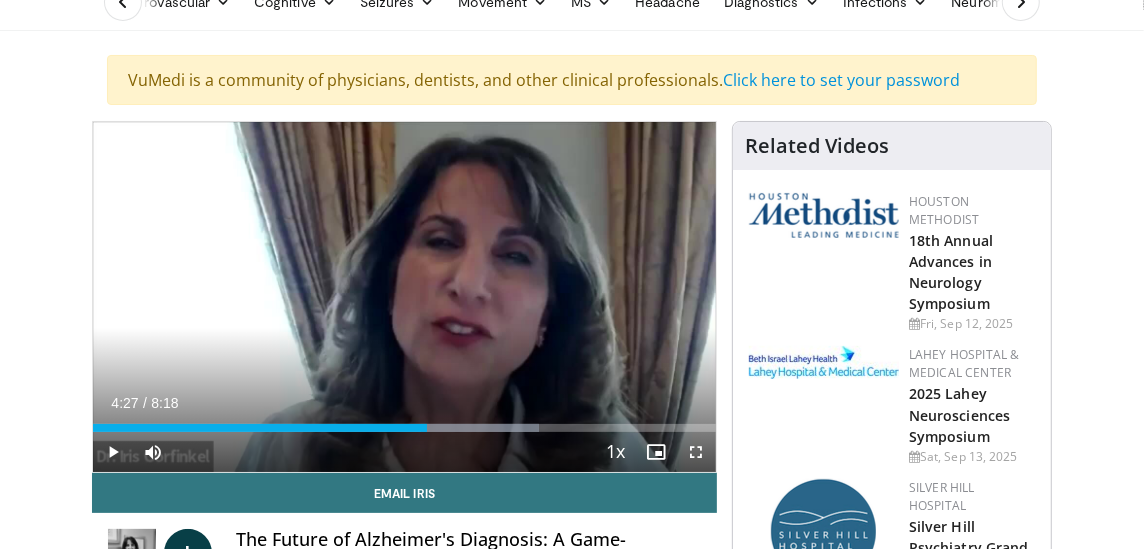 click on "Current Time  4:27 / Duration  8:18" at bounding box center (404, 403) 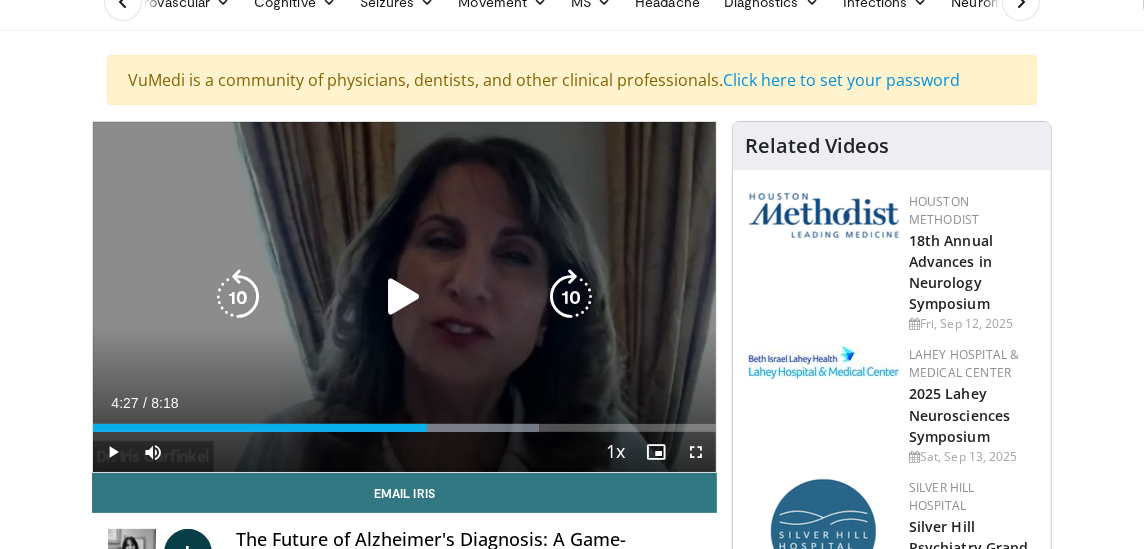 click at bounding box center [404, 297] 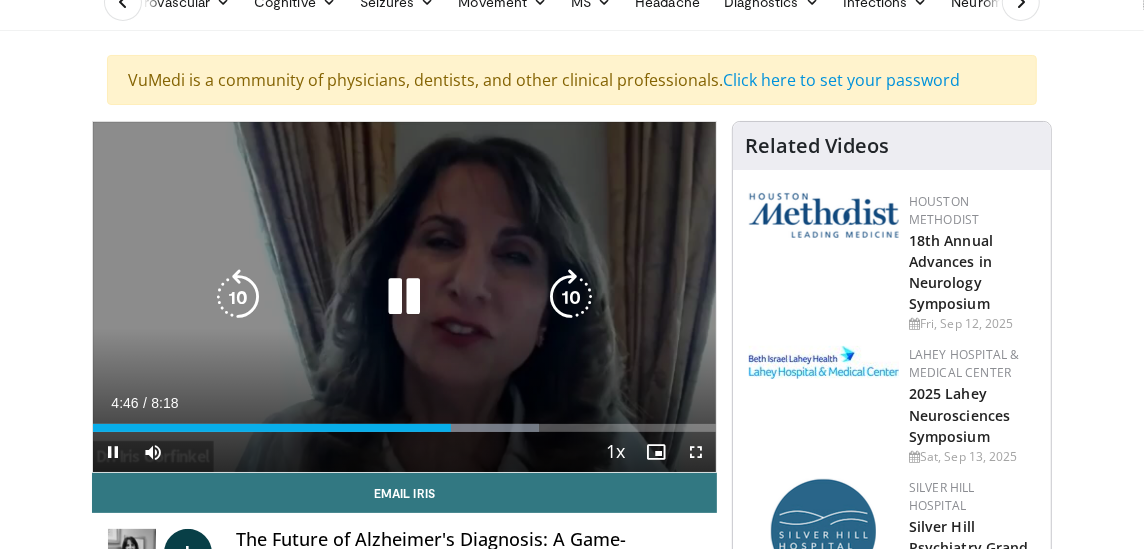 click on "10 seconds
Tap to unmute" at bounding box center [404, 297] 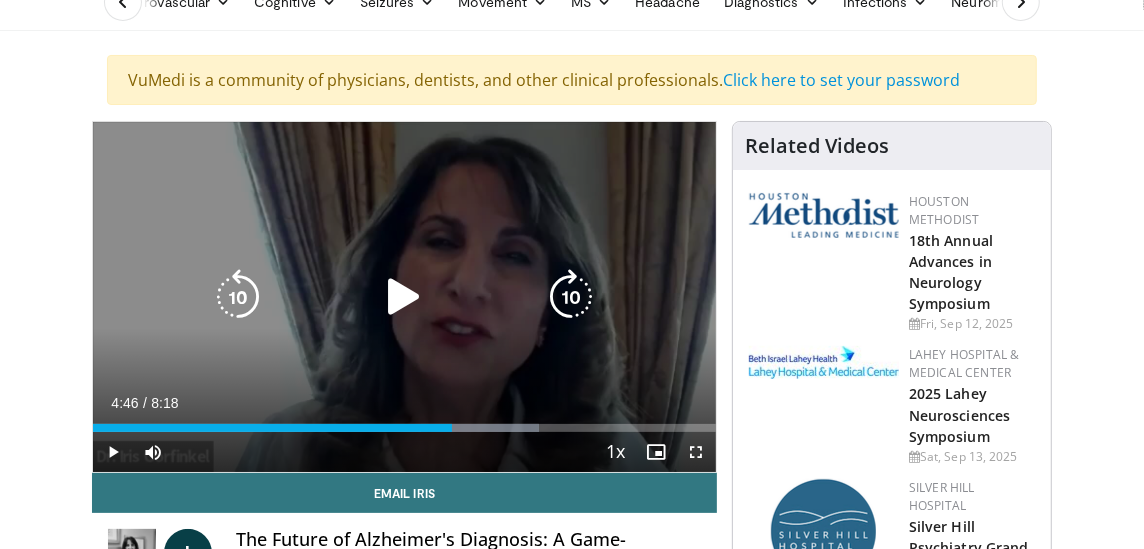 click at bounding box center (404, 297) 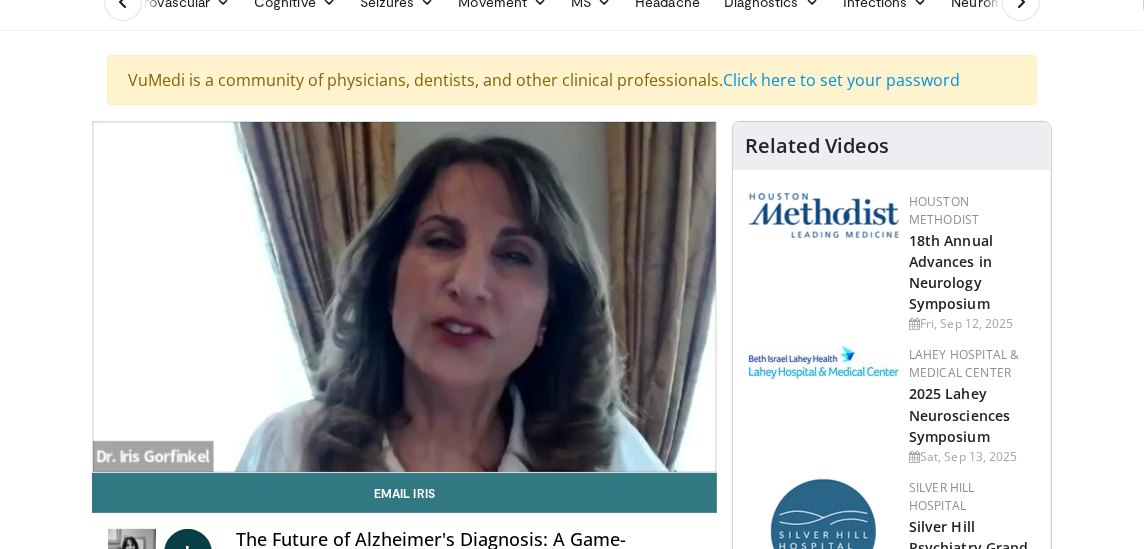 click at bounding box center [405, 297] 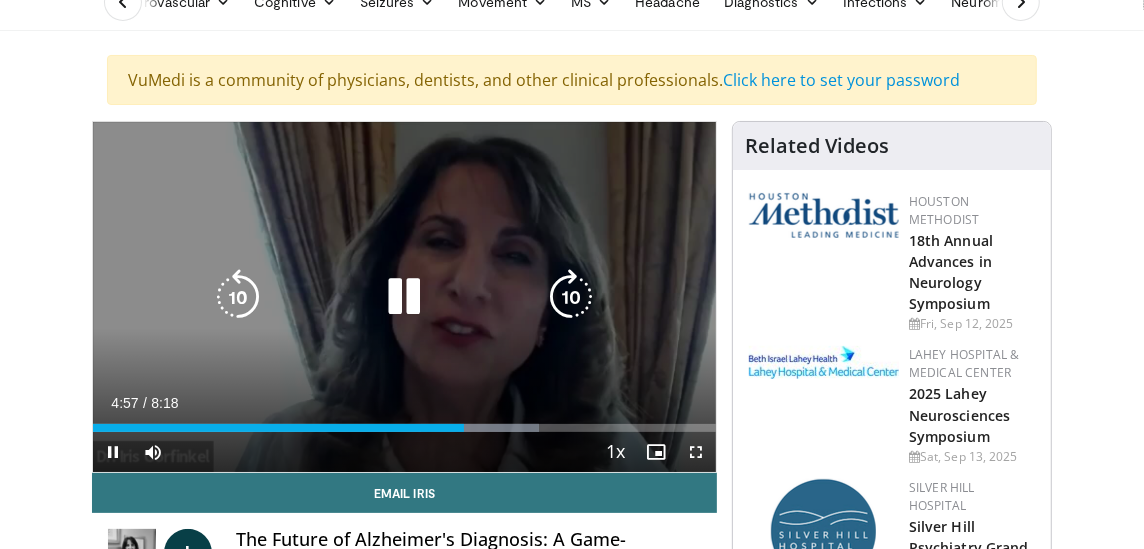 click at bounding box center (404, 297) 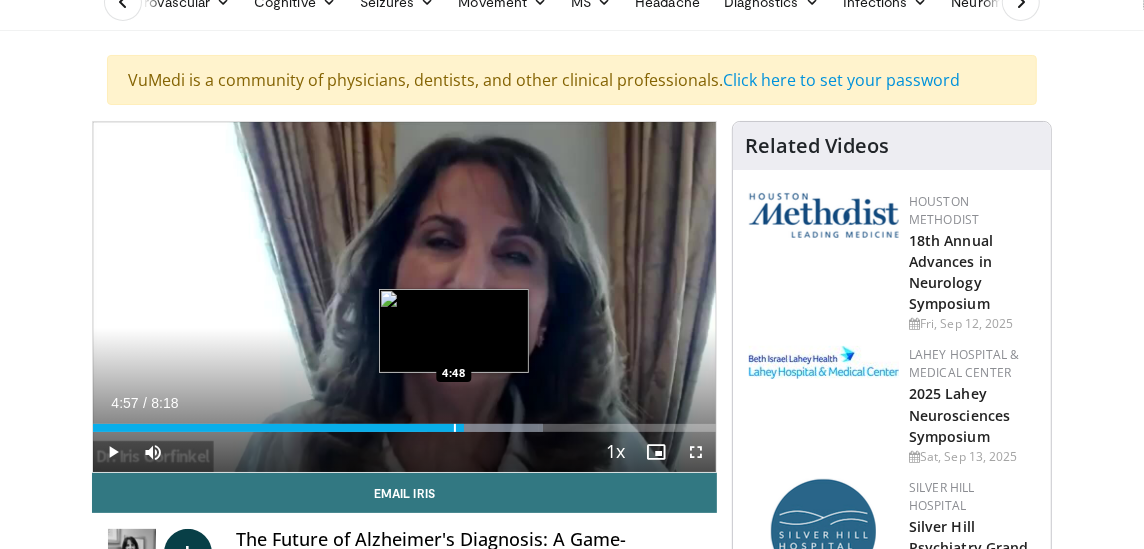 click on "Loaded :  72.24% 4:57 4:48" at bounding box center (404, 422) 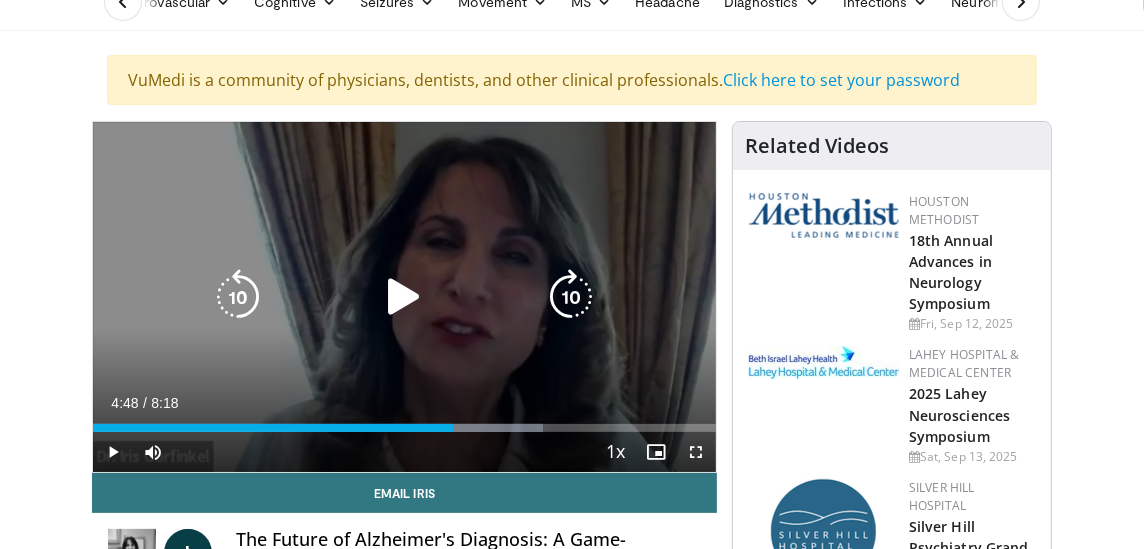 click on "10 seconds
Tap to unmute" at bounding box center [404, 297] 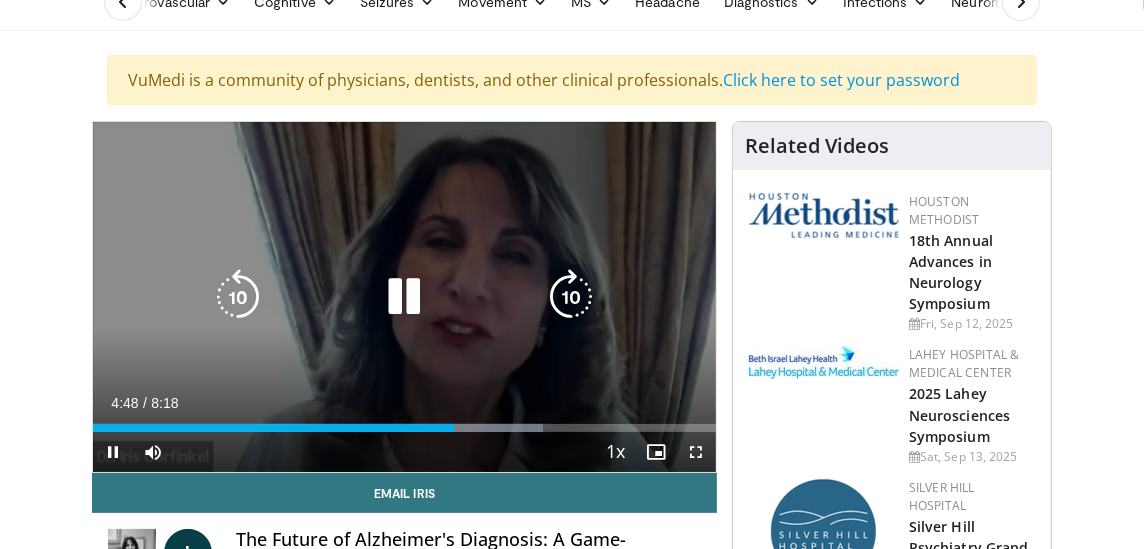 click at bounding box center [404, 297] 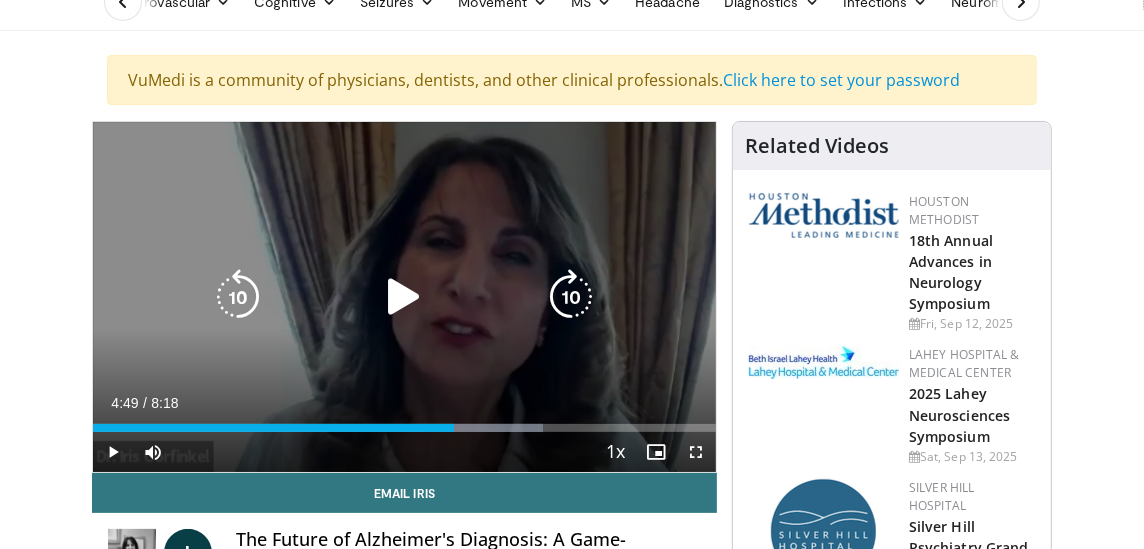 click at bounding box center (404, 297) 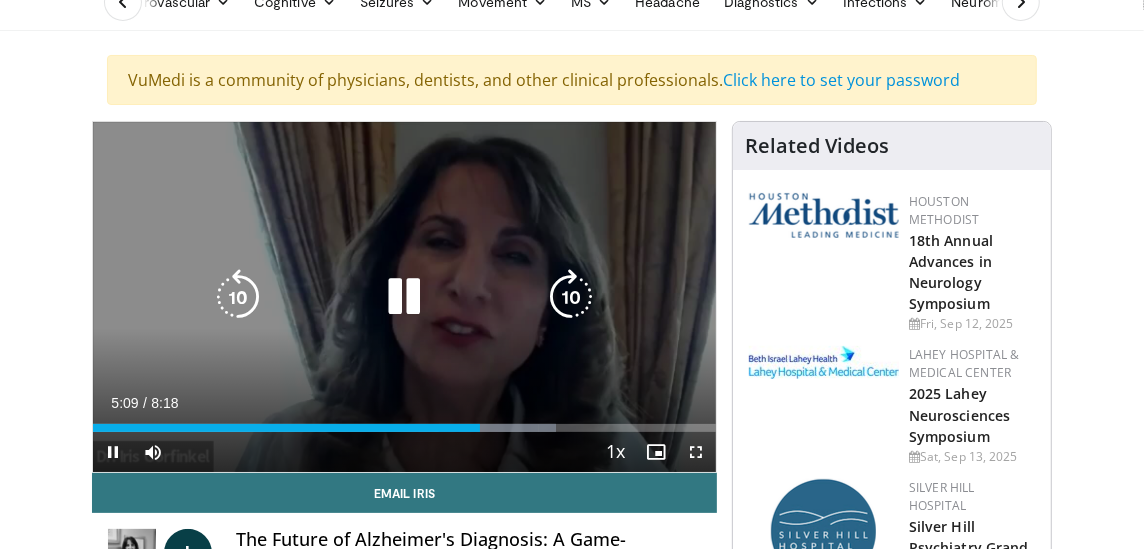 click on "10 seconds
Tap to unmute" at bounding box center [404, 297] 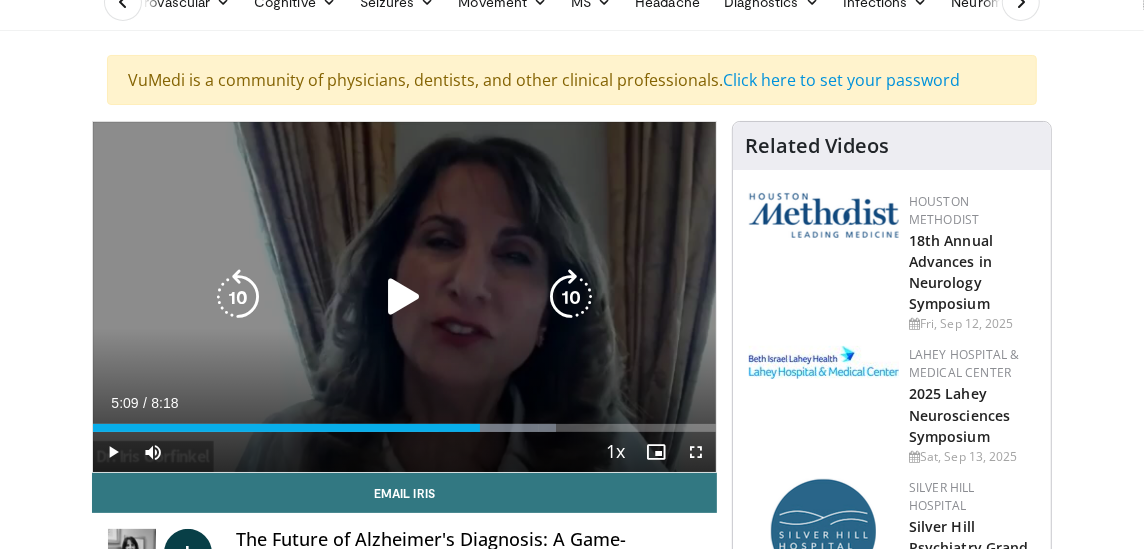 click at bounding box center (404, 297) 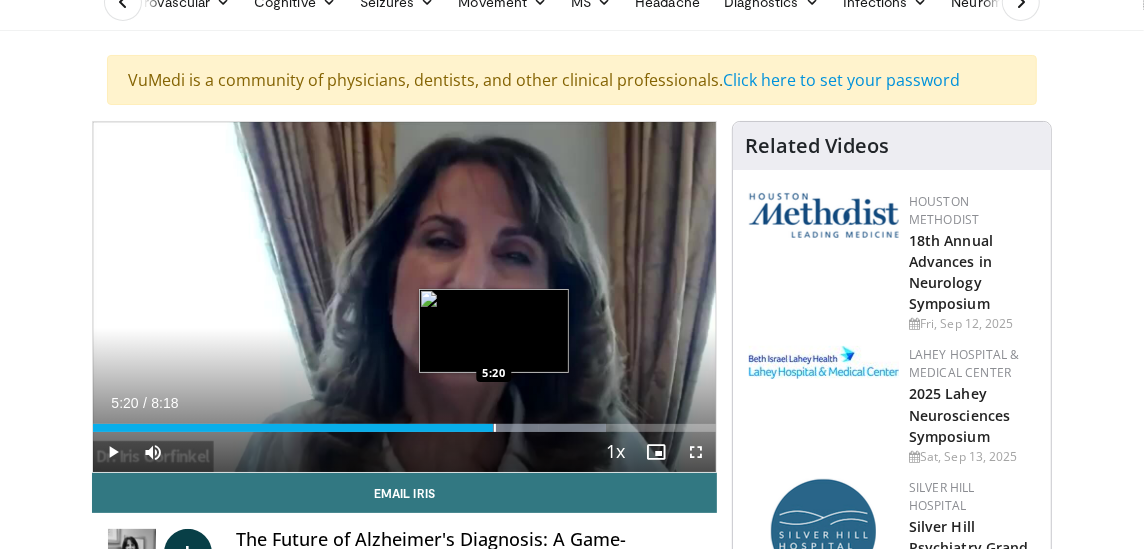 drag, startPoint x: 528, startPoint y: 426, endPoint x: 493, endPoint y: 427, distance: 35.014282 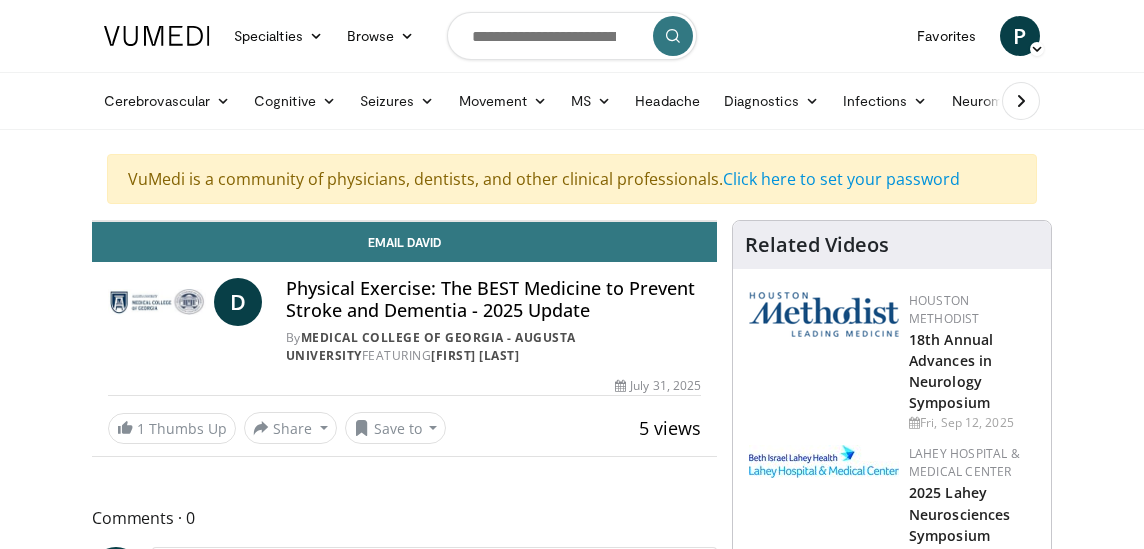 scroll, scrollTop: 0, scrollLeft: 0, axis: both 